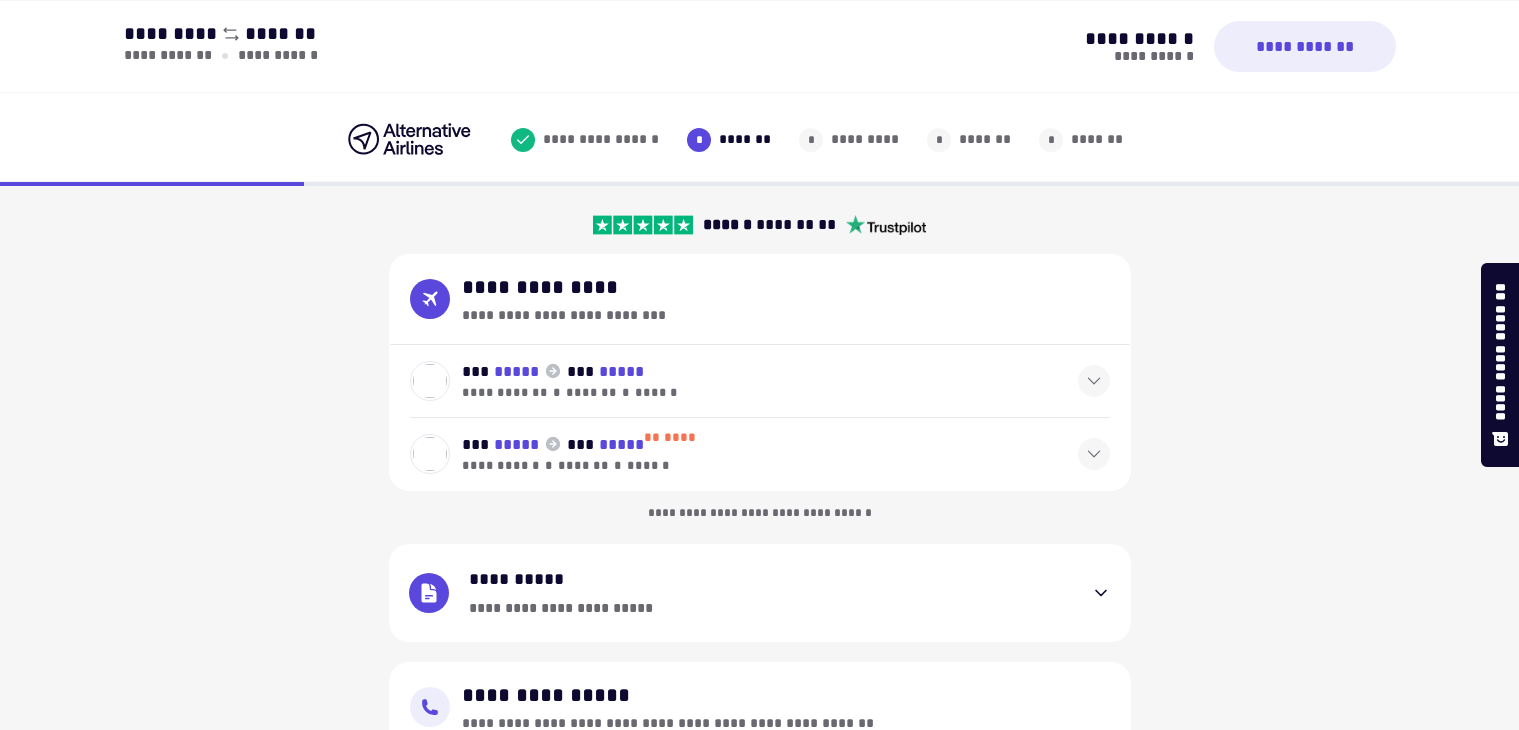 select on "**" 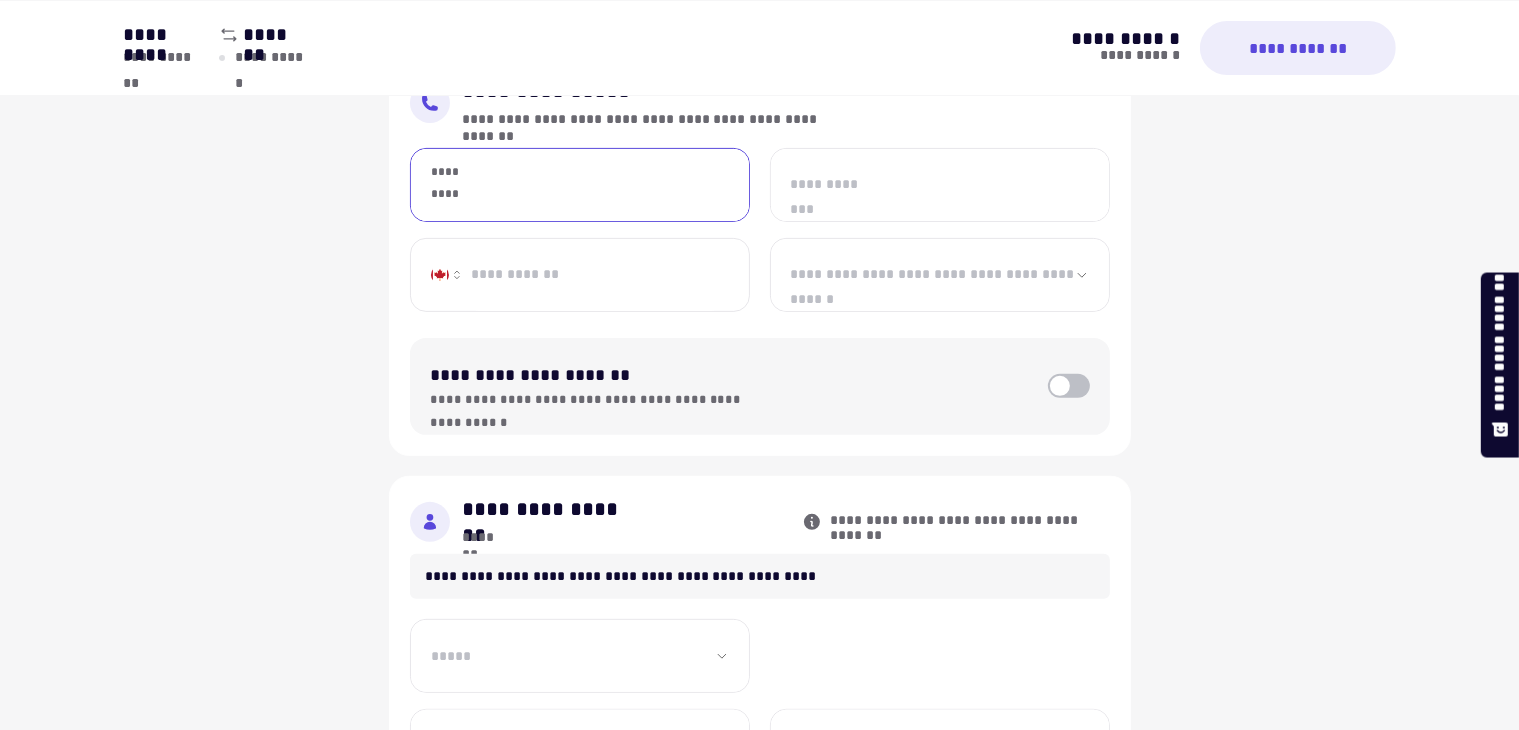 scroll, scrollTop: 604, scrollLeft: 0, axis: vertical 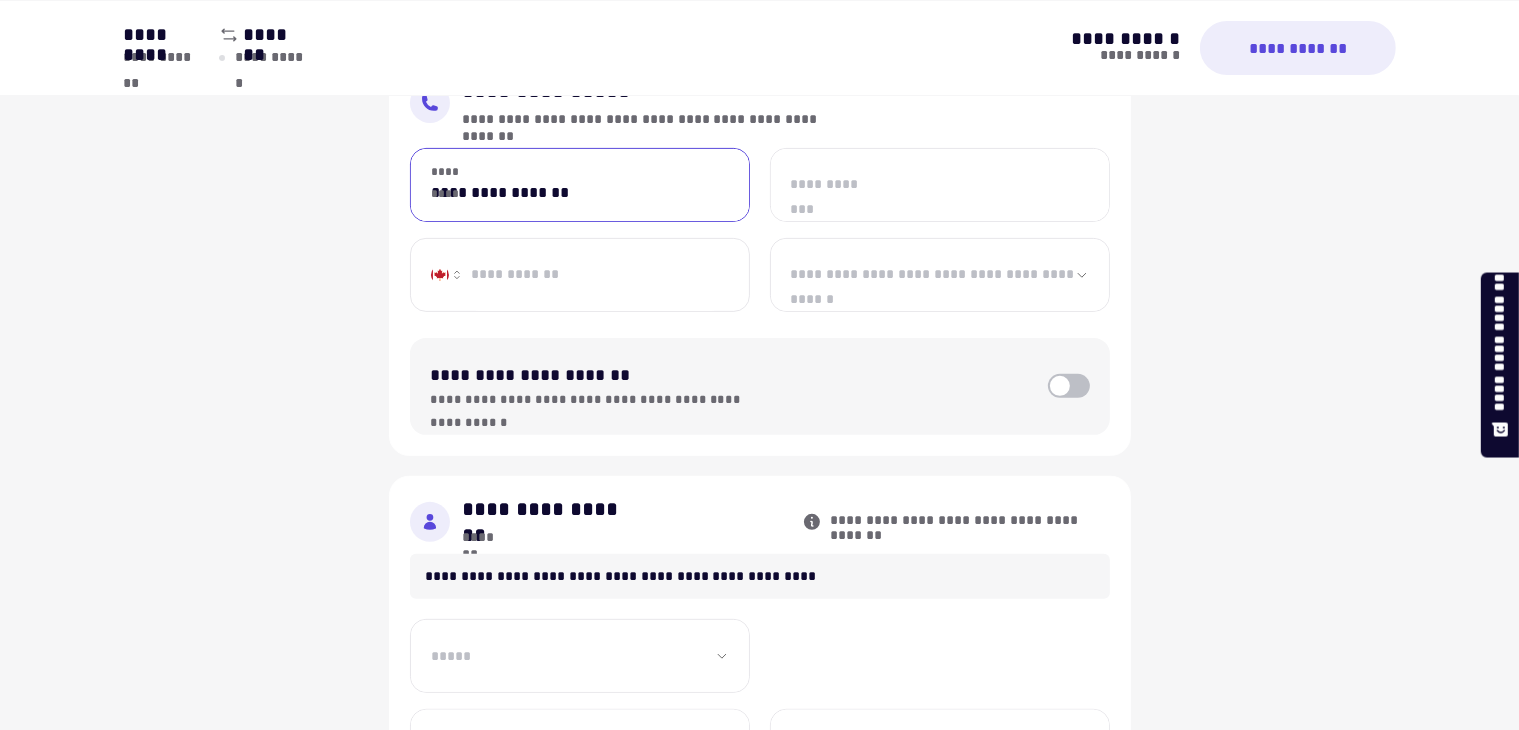 type on "[CREDIT CARD]" 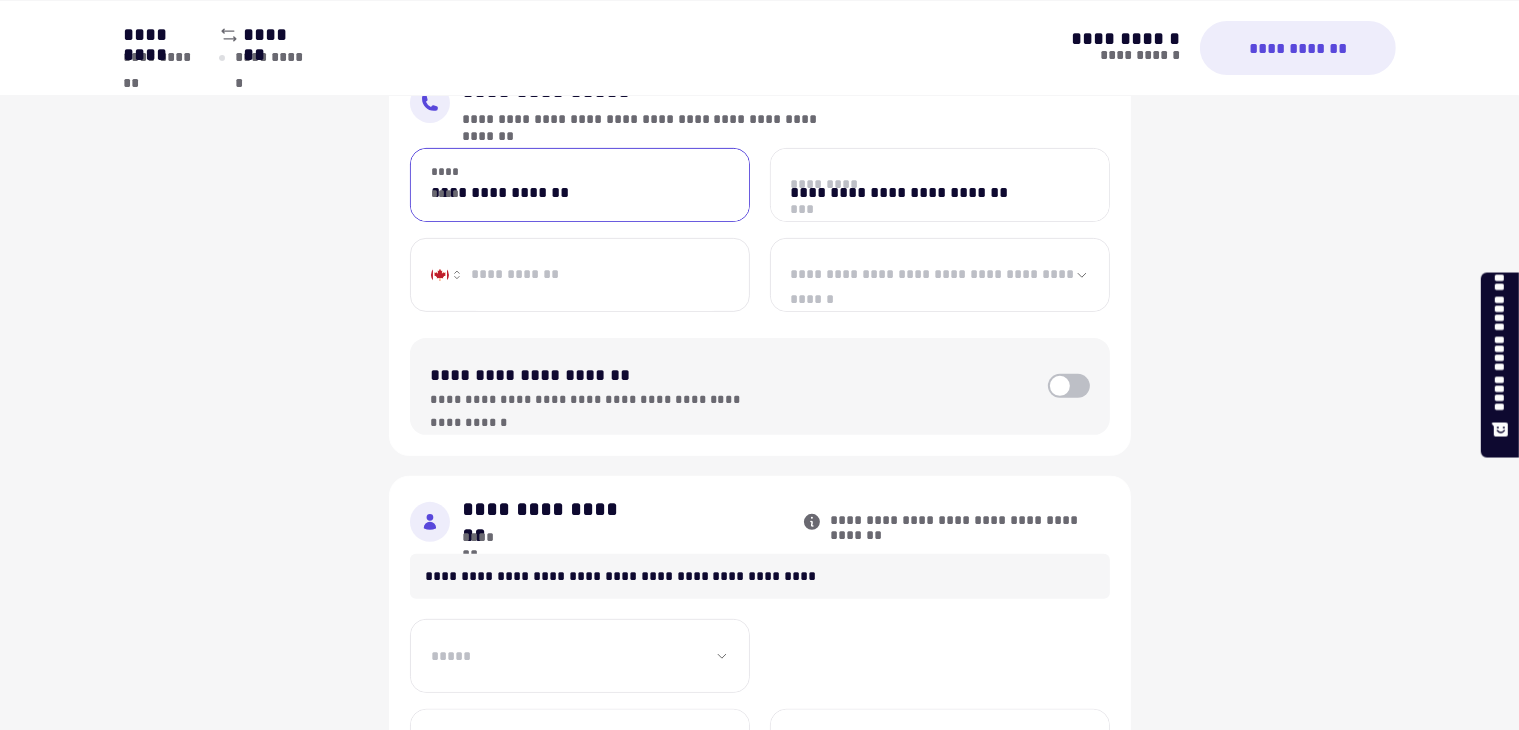 type on "[PHONE]" 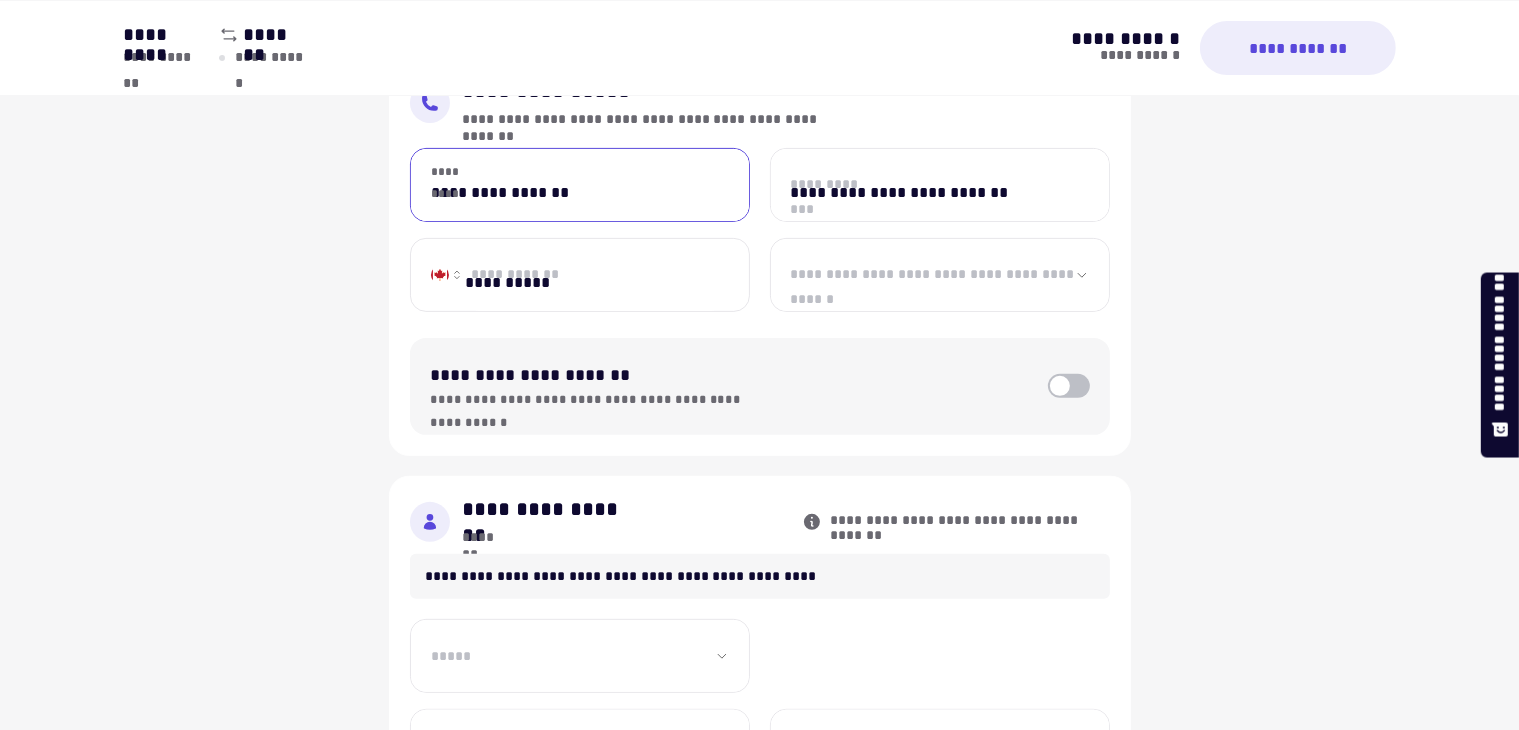 select on "[BIRTH DATE]" 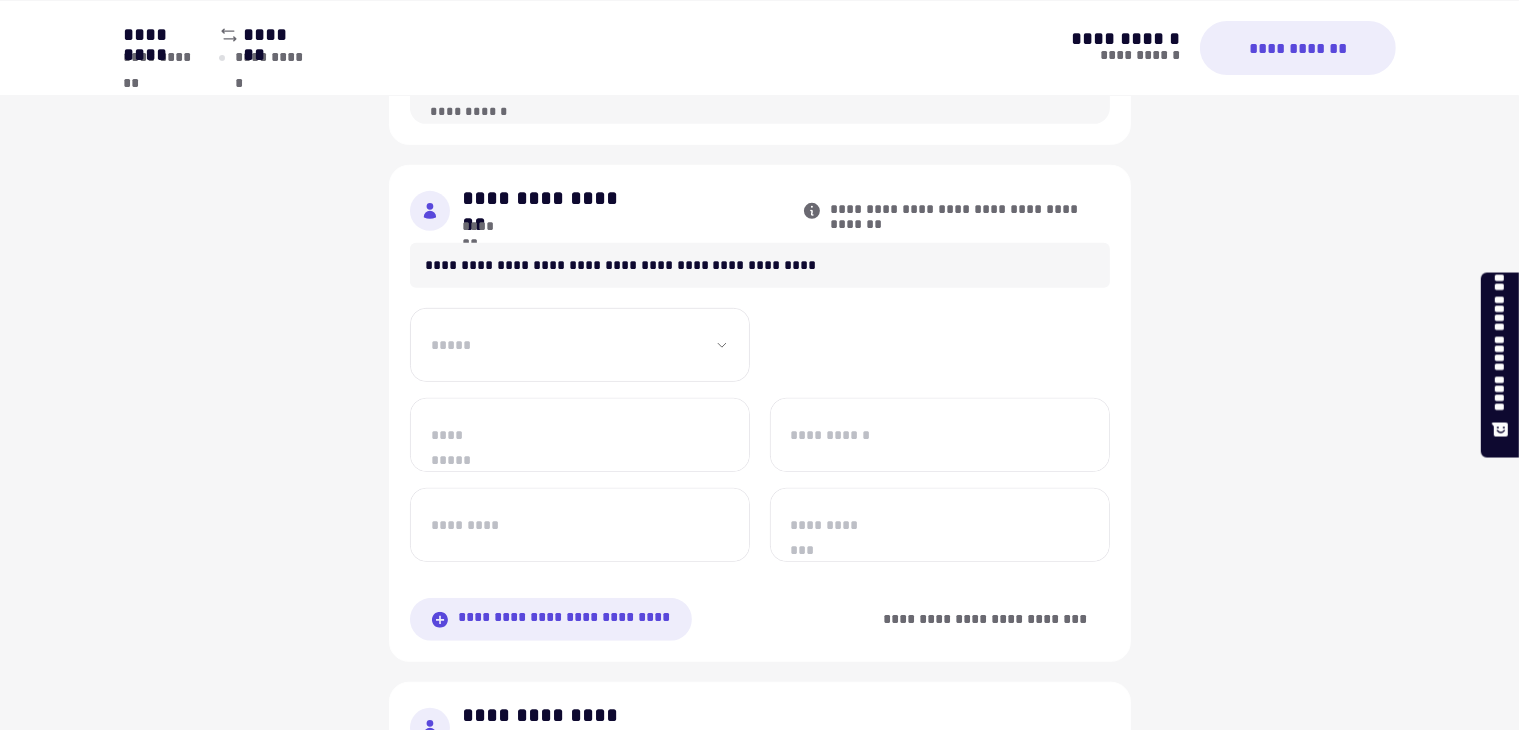 scroll, scrollTop: 920, scrollLeft: 0, axis: vertical 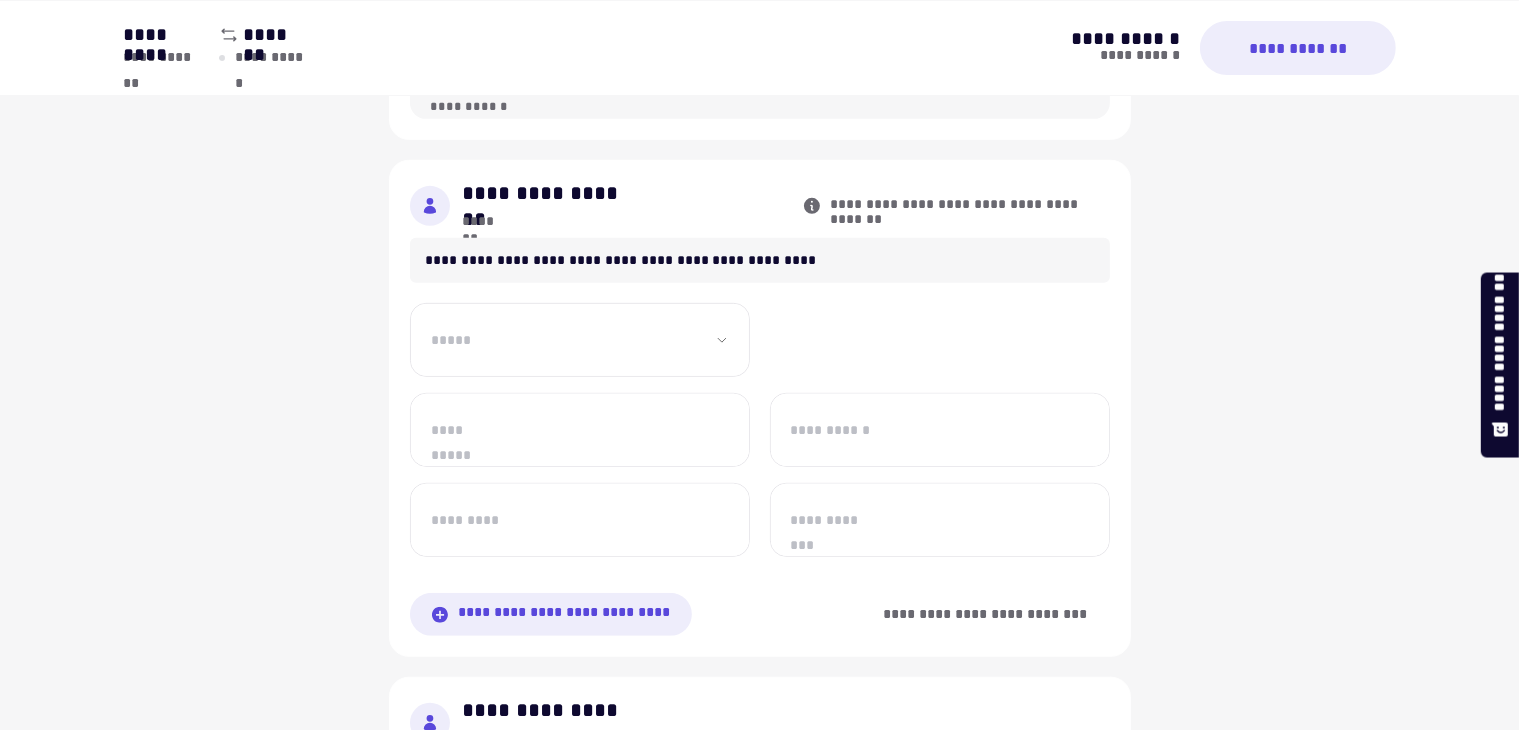 click on "[SSN]" at bounding box center [580, 340] 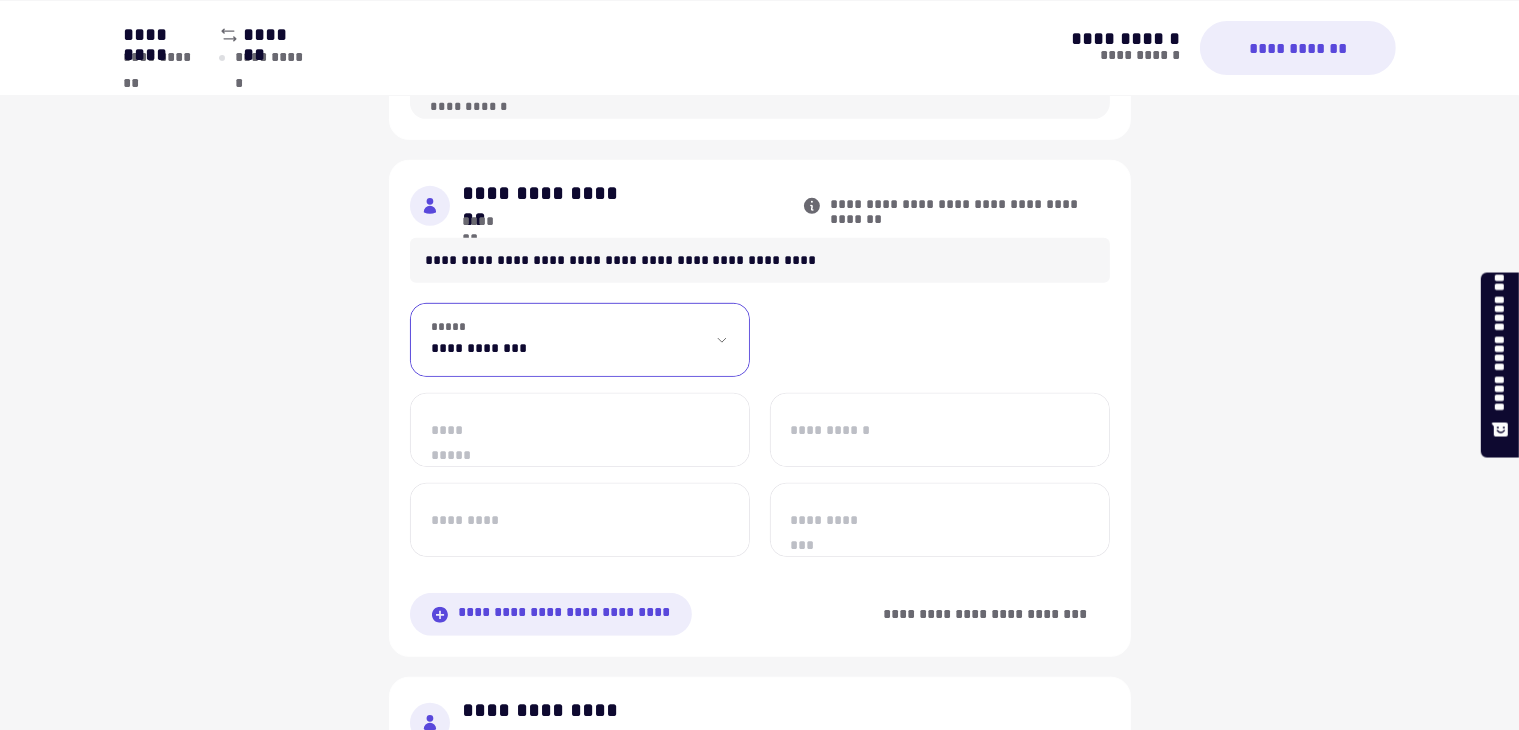 select on "**" 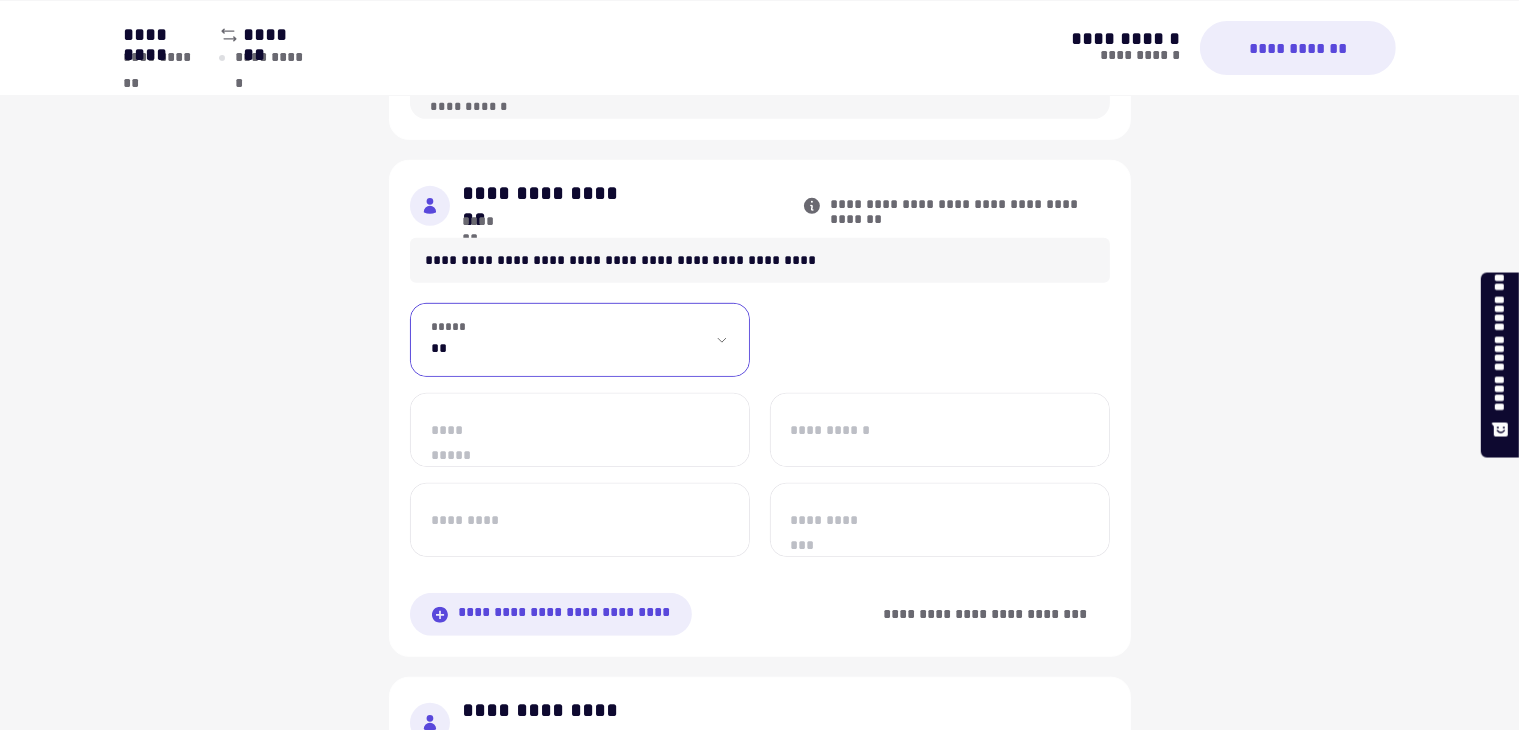 click on "[SSN]" at bounding box center [580, 340] 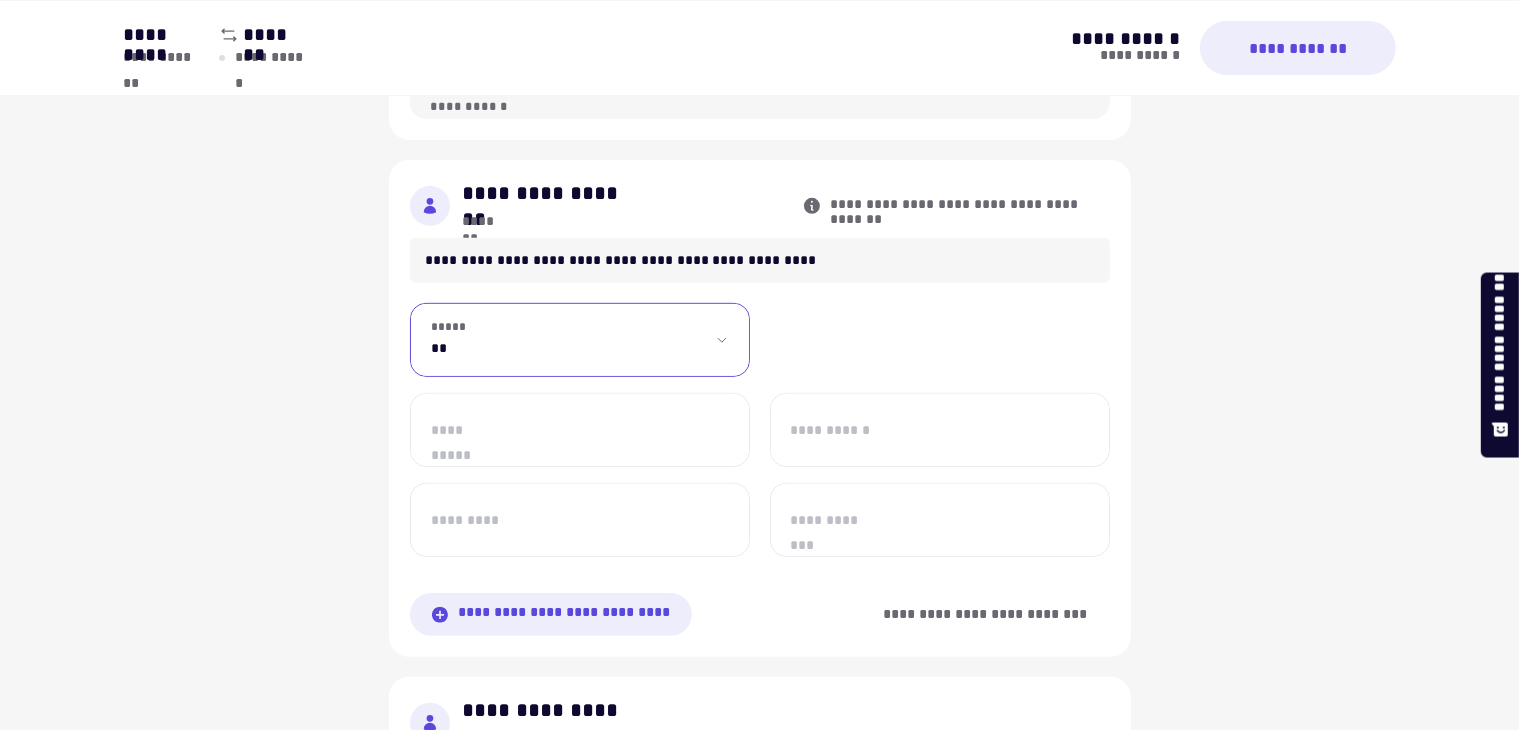 click on "[PHONE]" at bounding box center (580, 430) 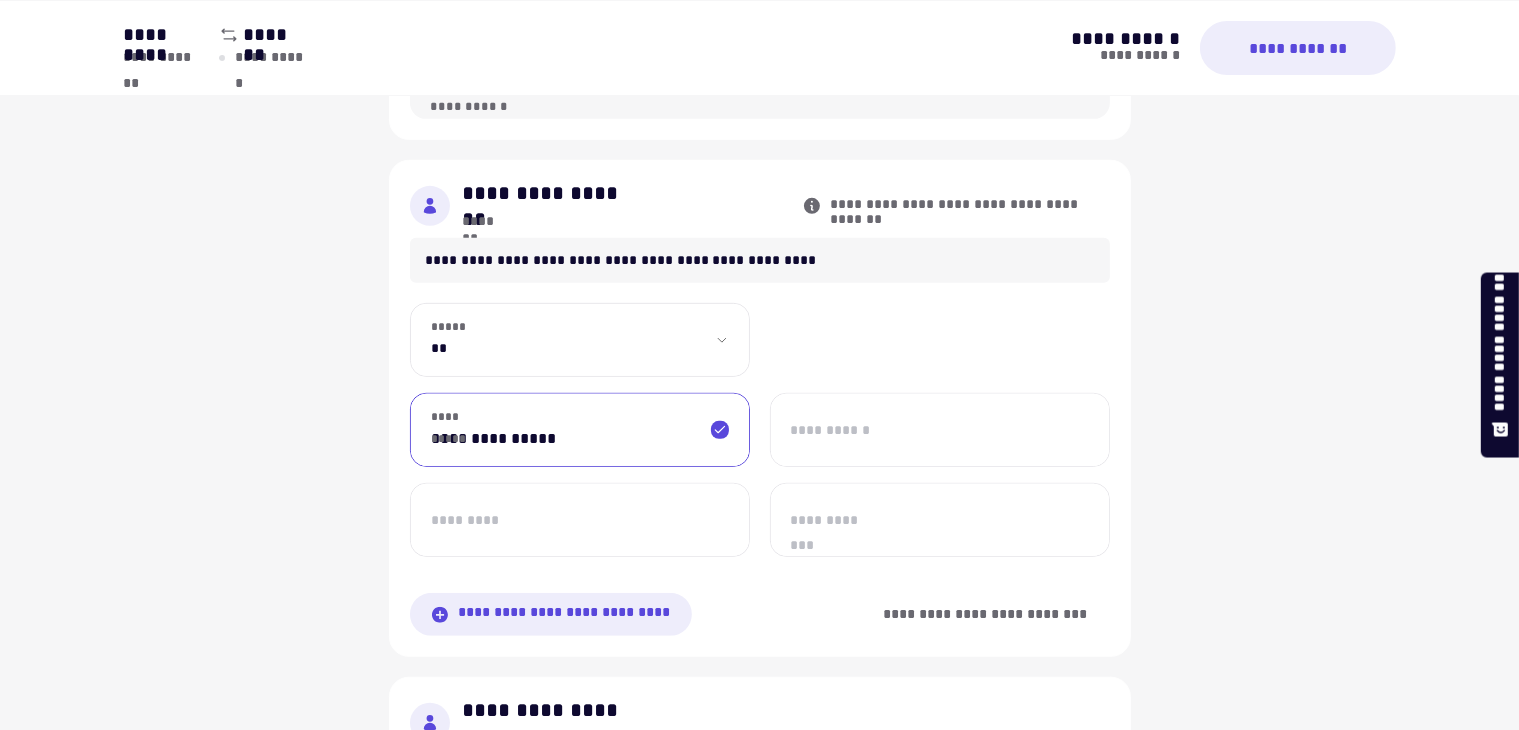 type on "[SSN]" 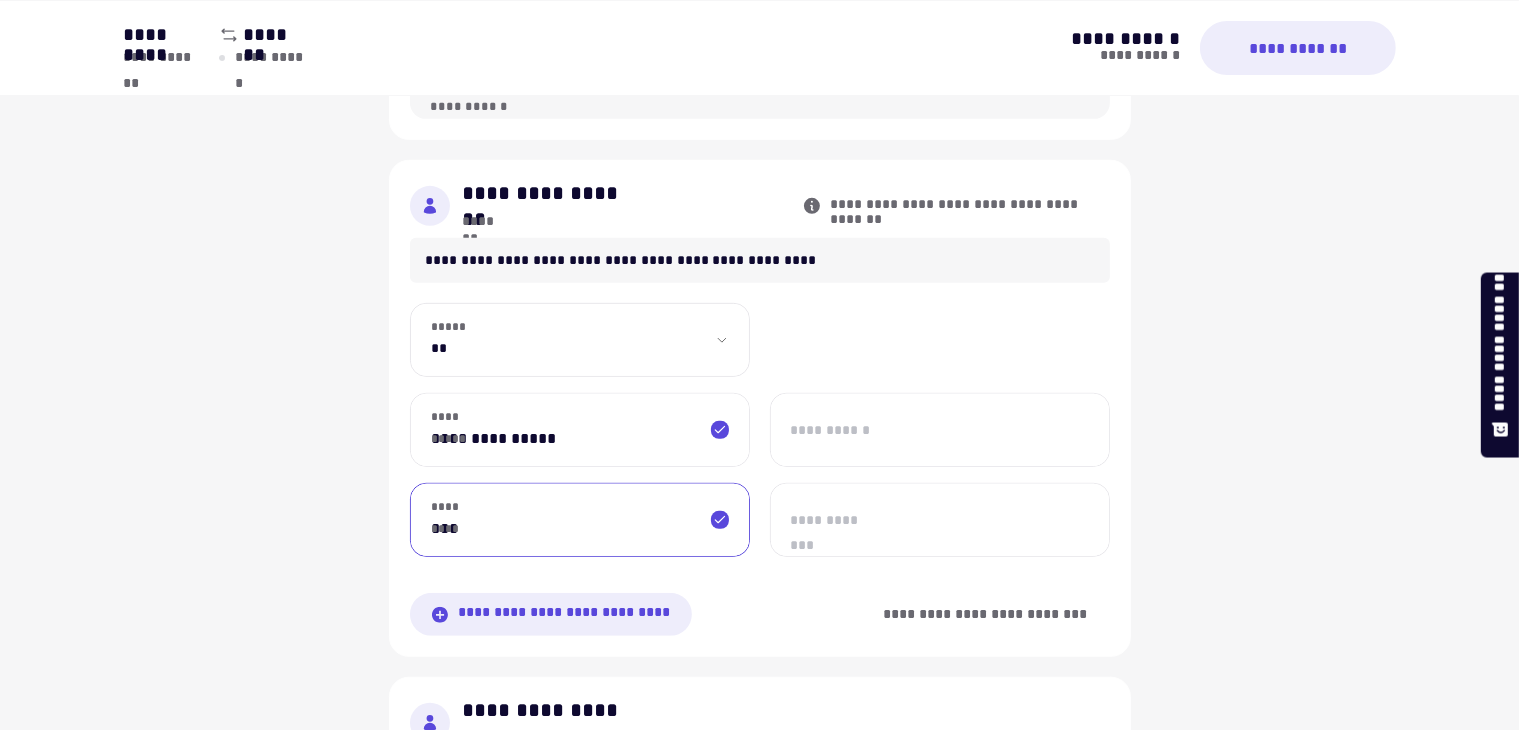 type on "[PHONE]" 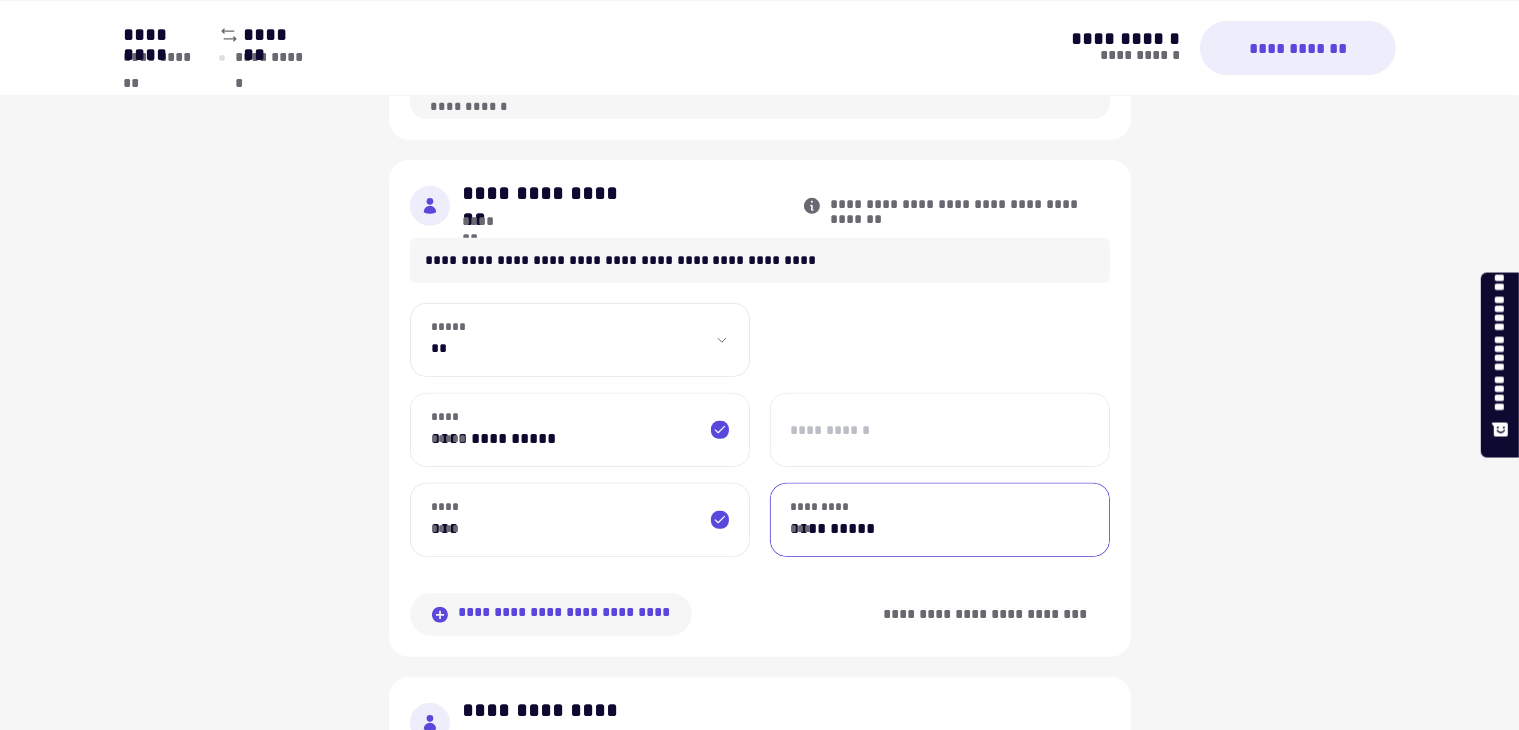 type on "[PHONE]" 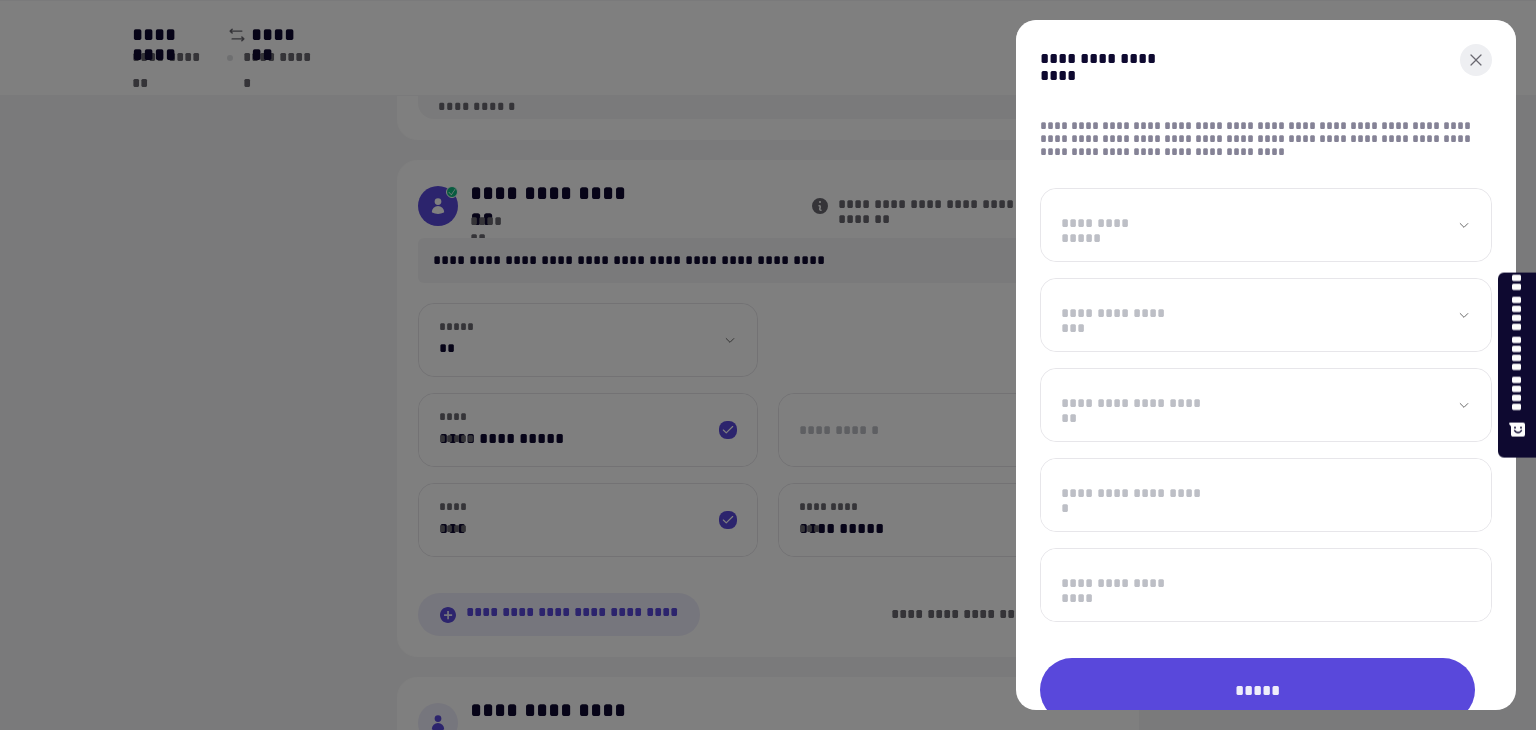 click on "[FIRST] [LAST] [STREET] [CITY] [STATE] [ZIP] [COUNTRY] [PHONE] [EMAIL]" at bounding box center [1266, 225] 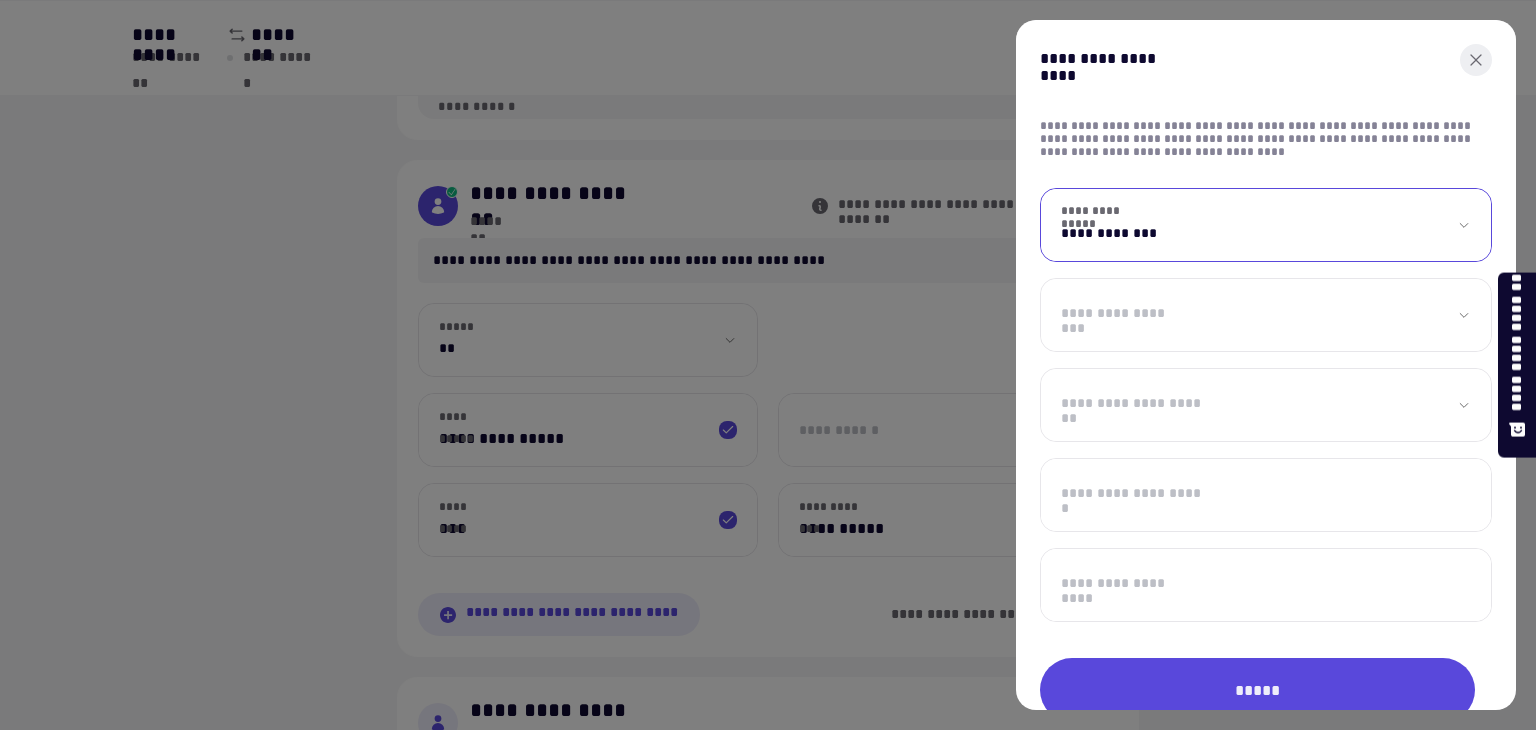 select on "*" 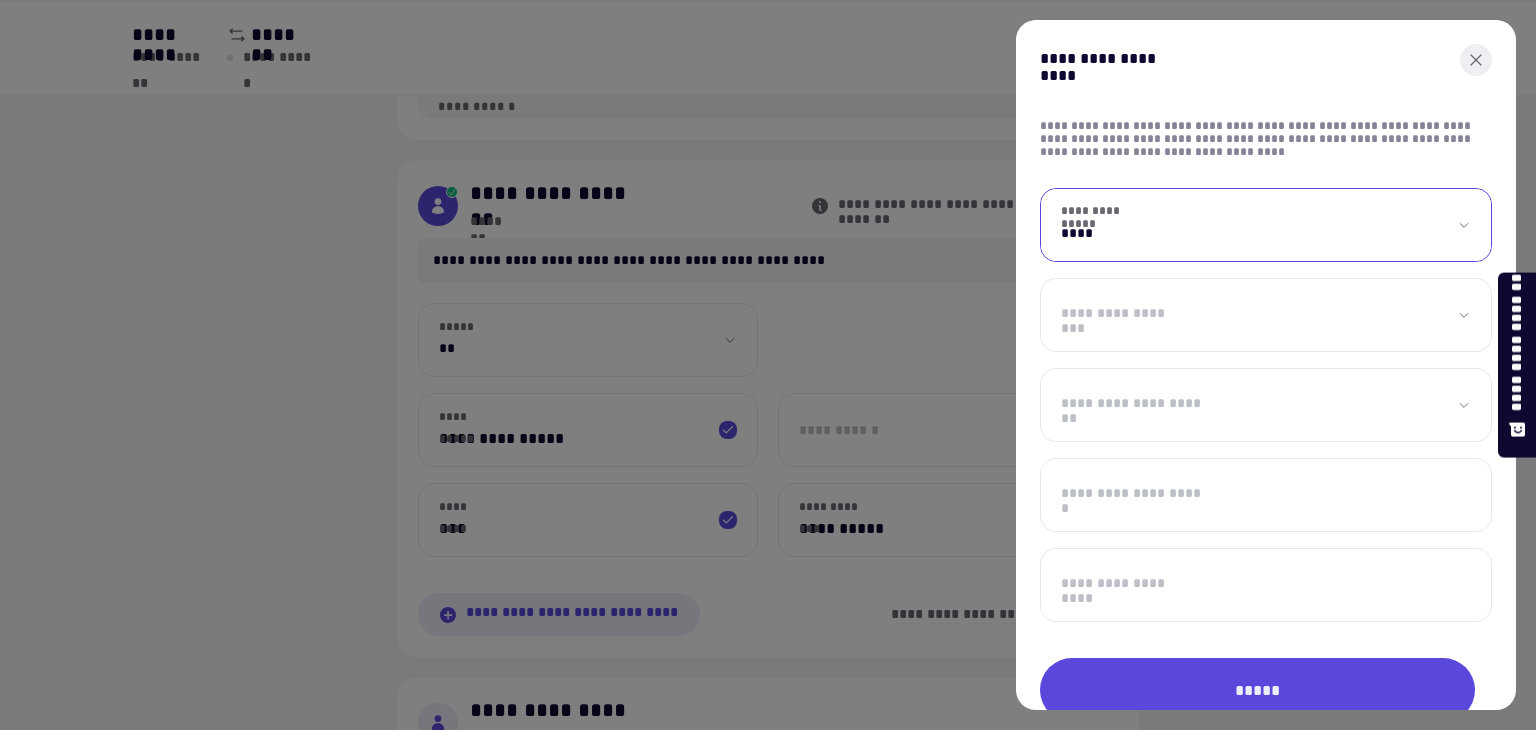 click on "[FIRST] [LAST] [STREET] [CITY] [STATE] [ZIP] [COUNTRY] [PHONE] [EMAIL]" at bounding box center [1266, 225] 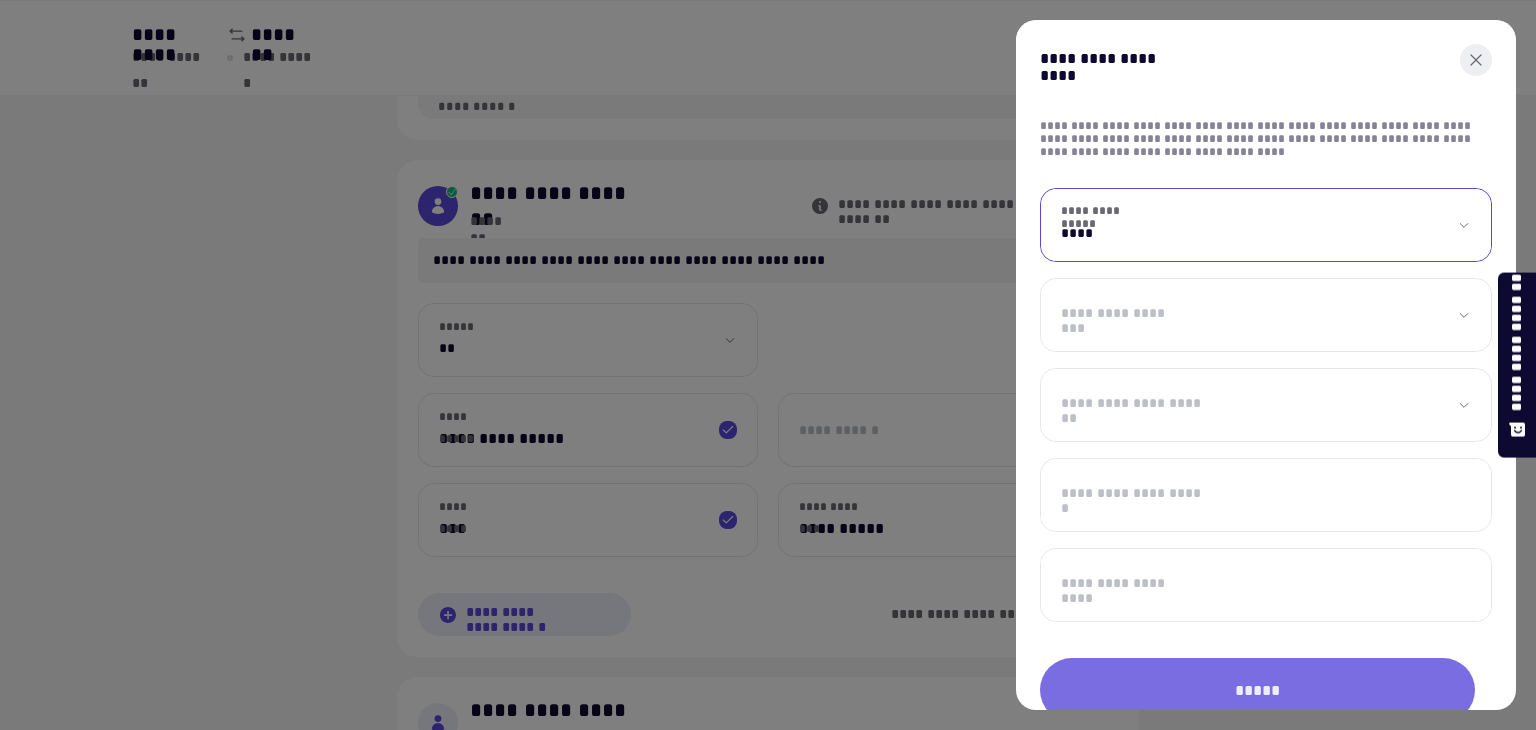 click on "[FIRST]" at bounding box center [1257, 690] 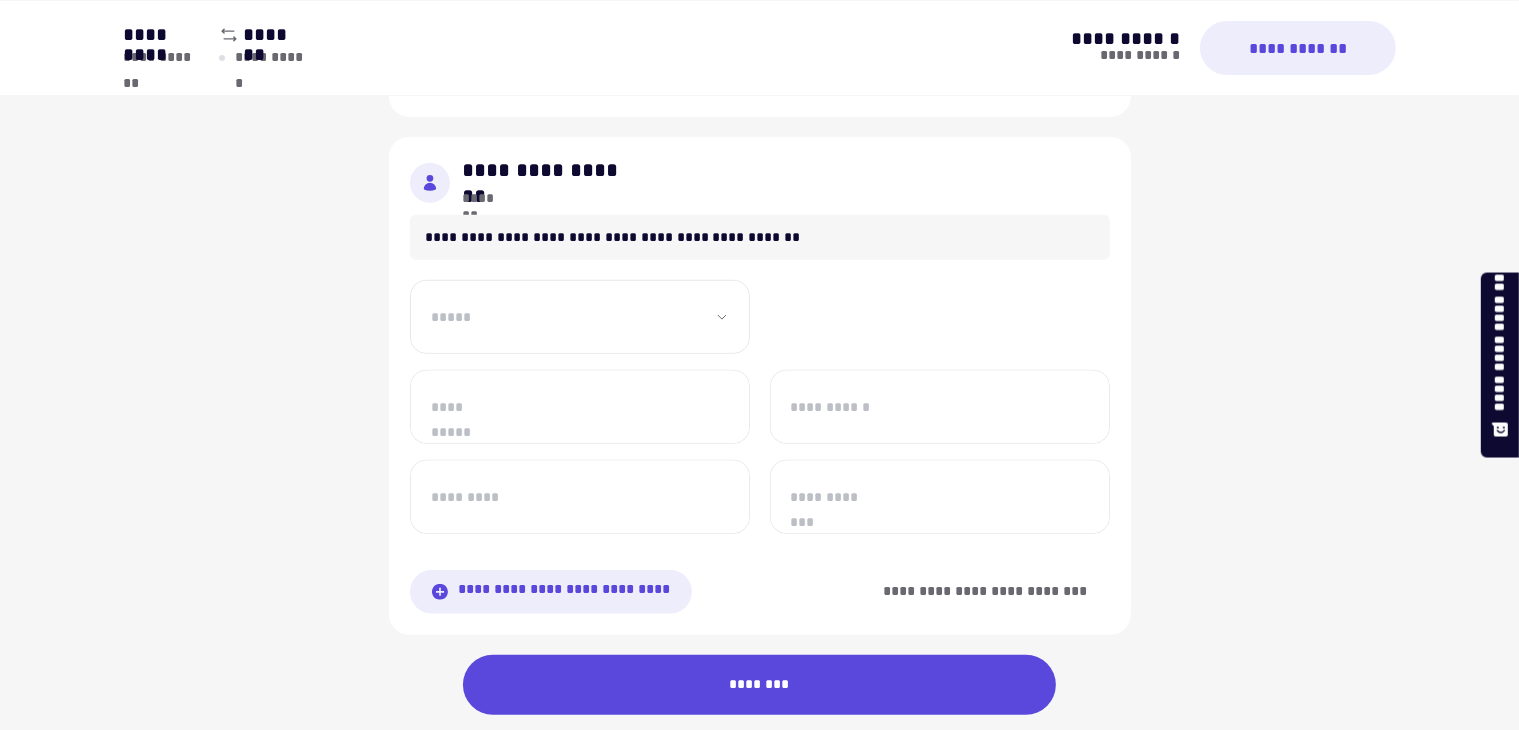 scroll, scrollTop: 1464, scrollLeft: 0, axis: vertical 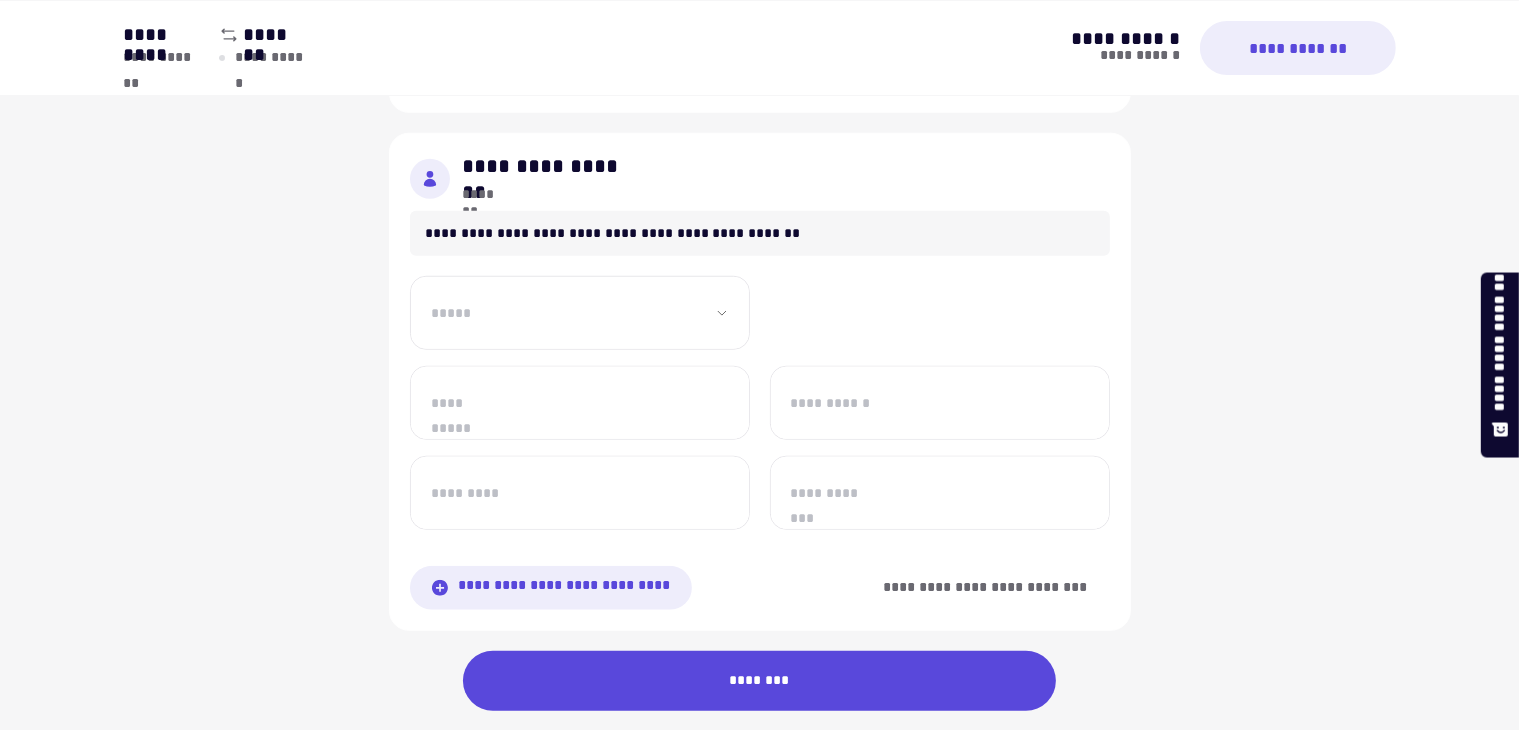 click on "[SSN]" at bounding box center [580, -204] 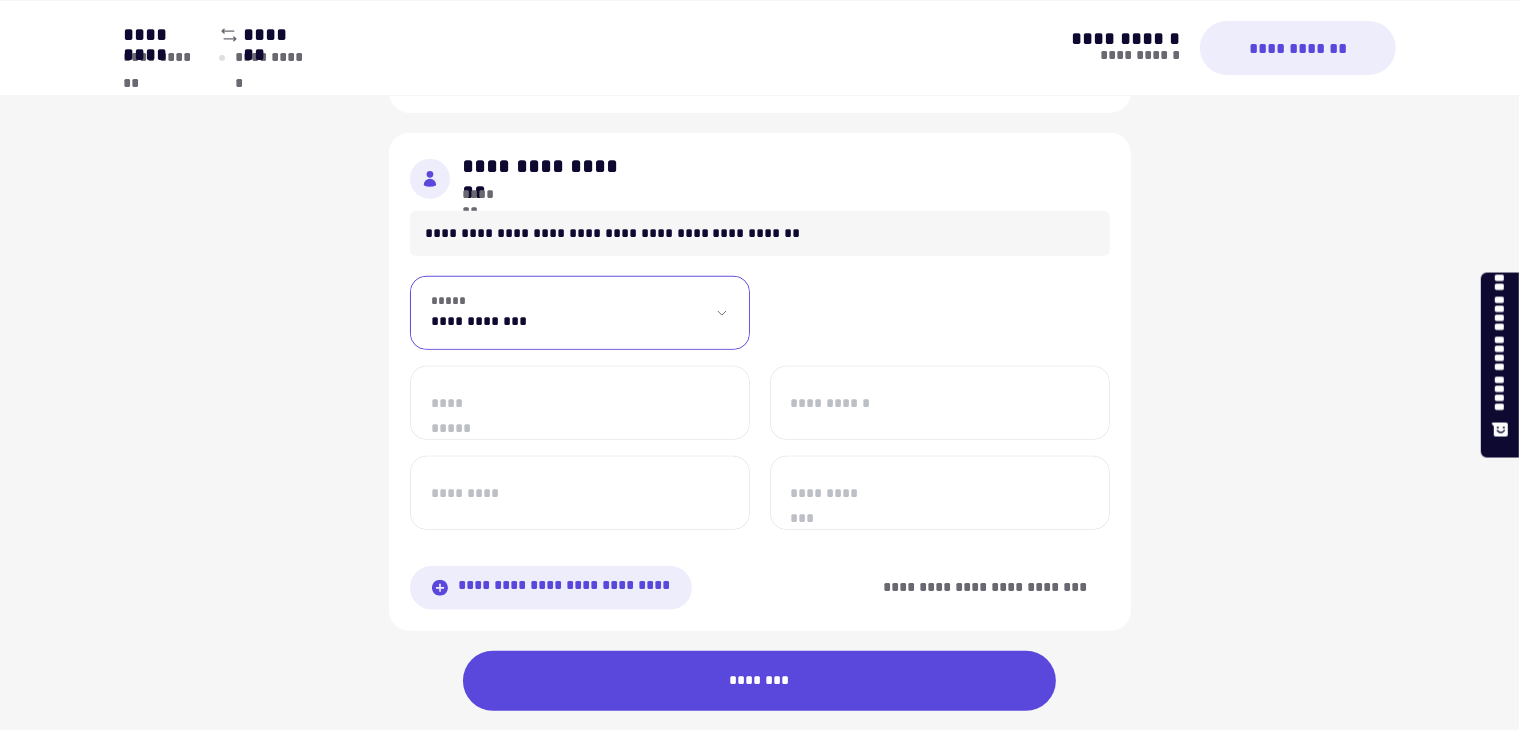 select on "[PHONE]" 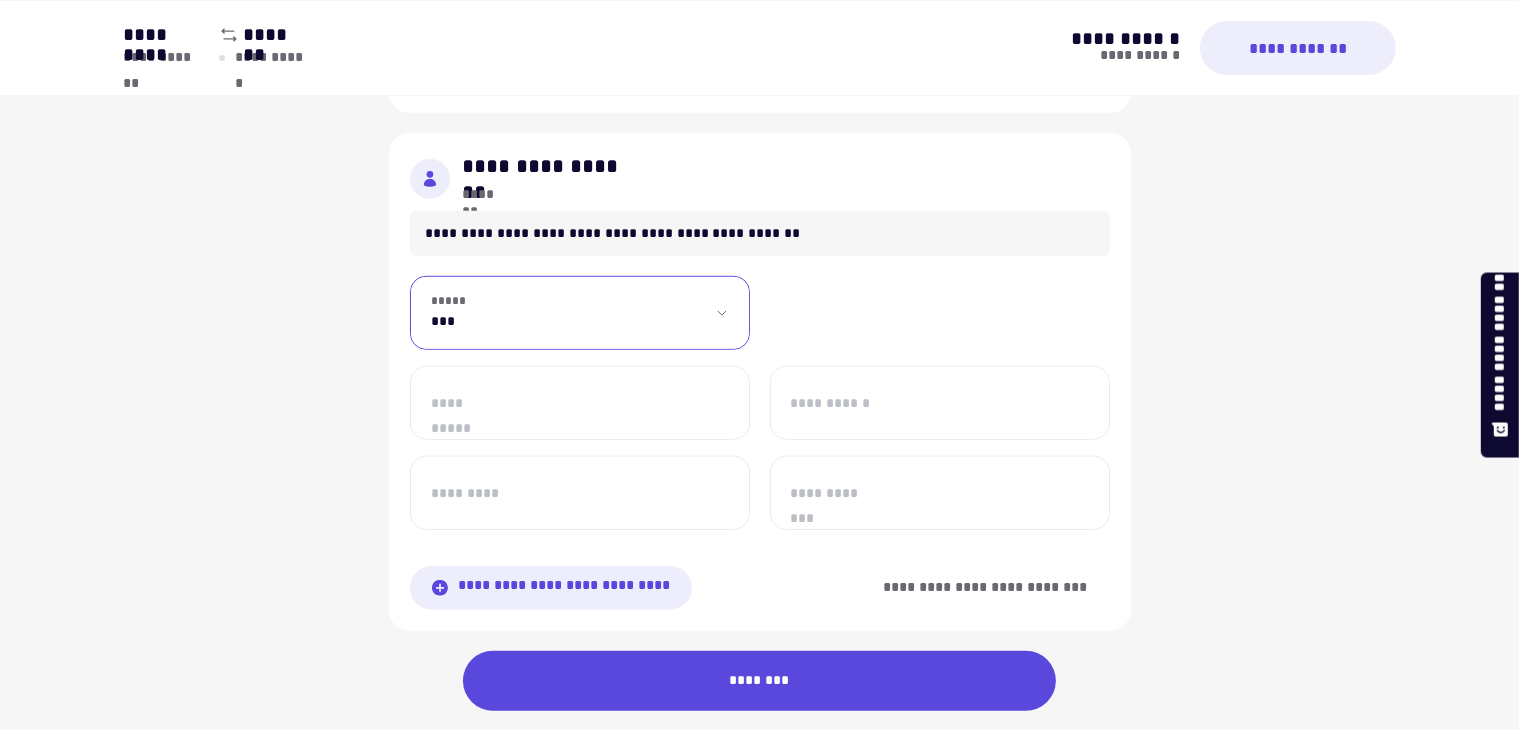 click on "[SSN]" at bounding box center (580, 313) 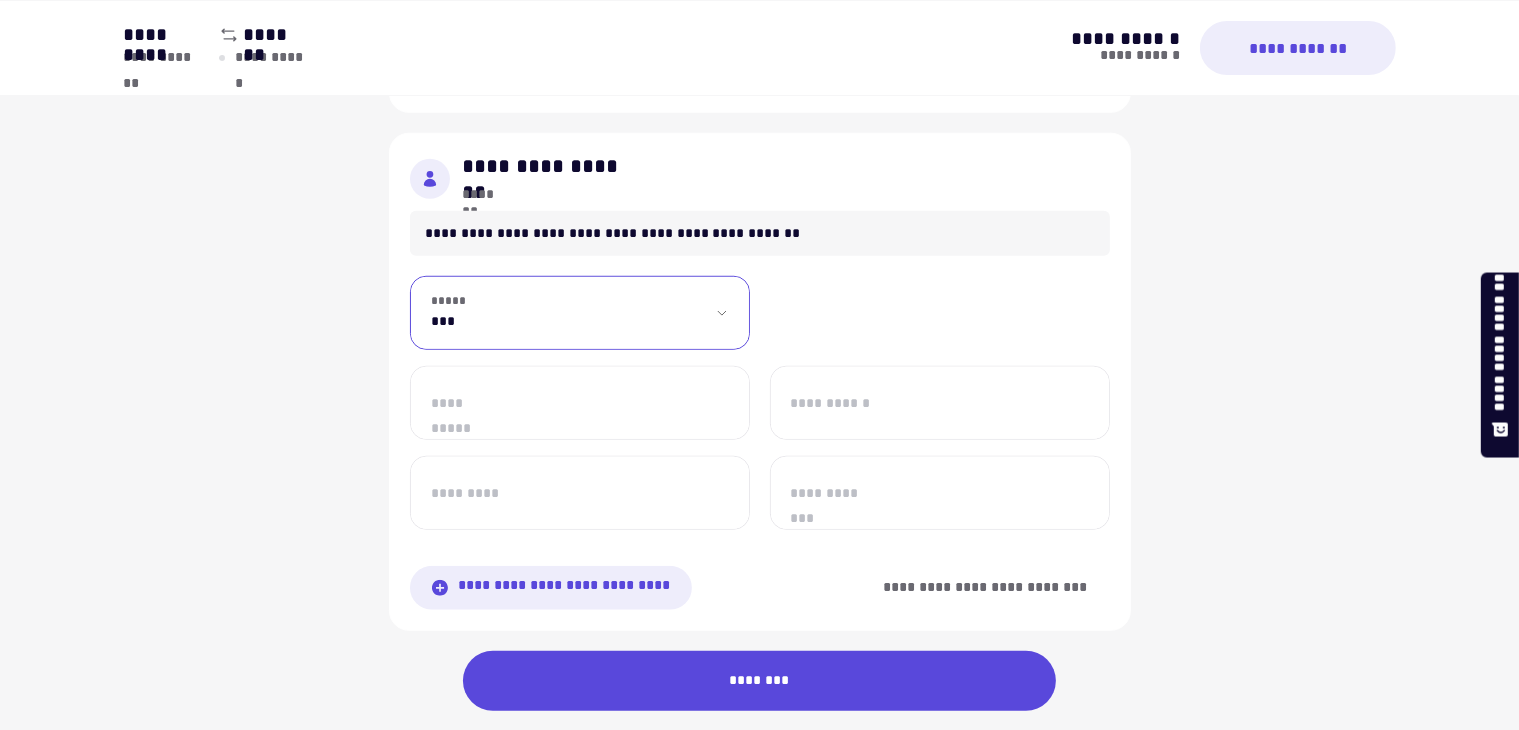 click on "[PHONE]" at bounding box center [580, 403] 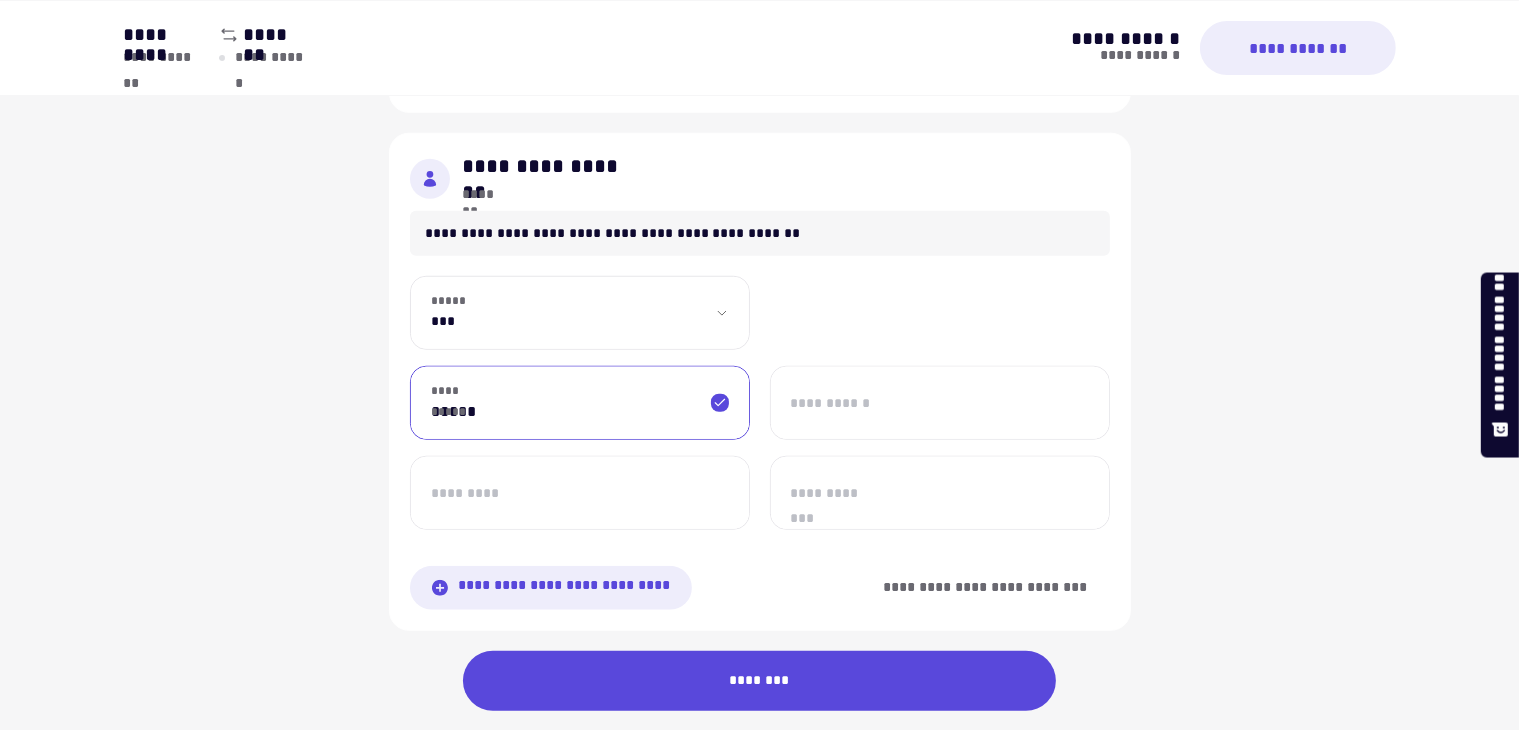 type on "[FIRST]" 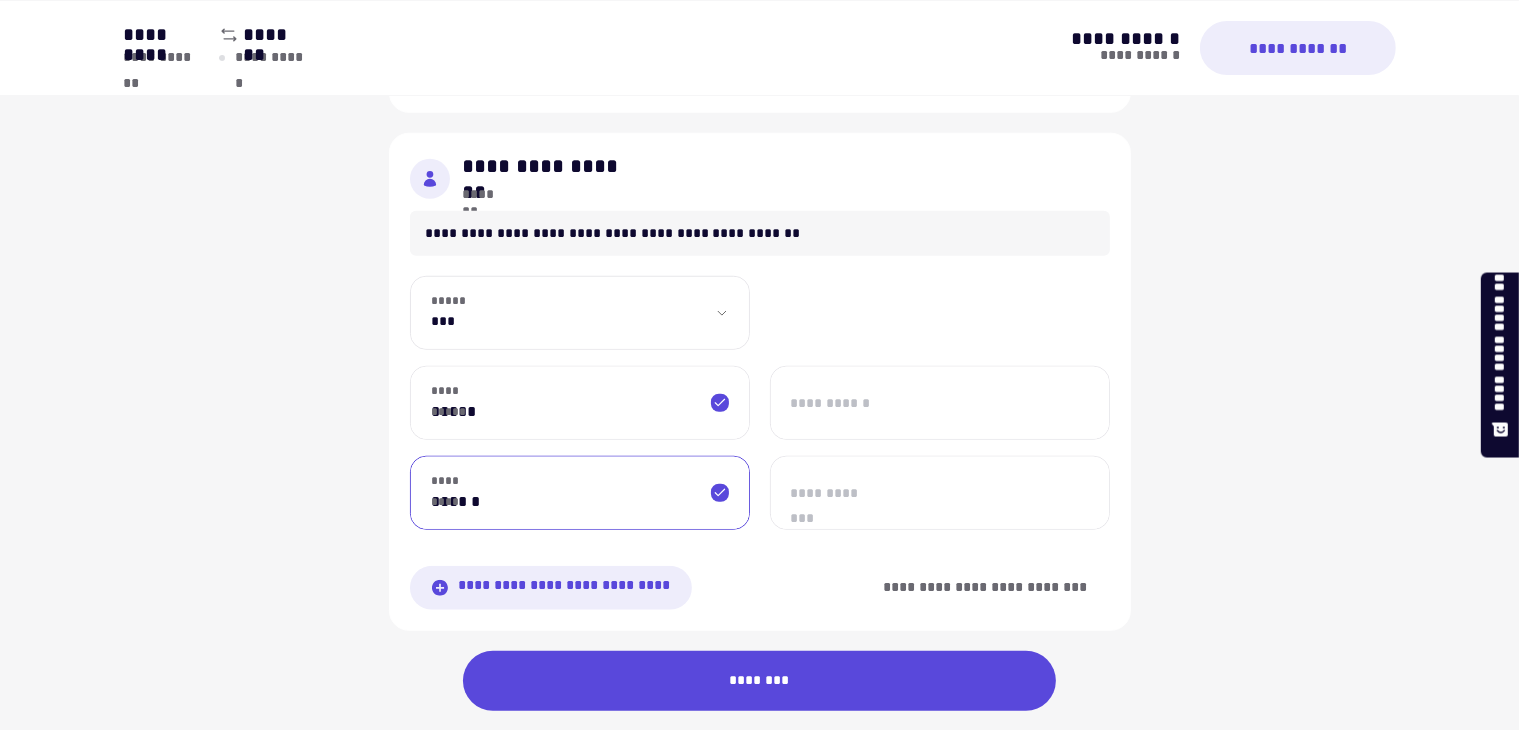 type on "[FIRST]" 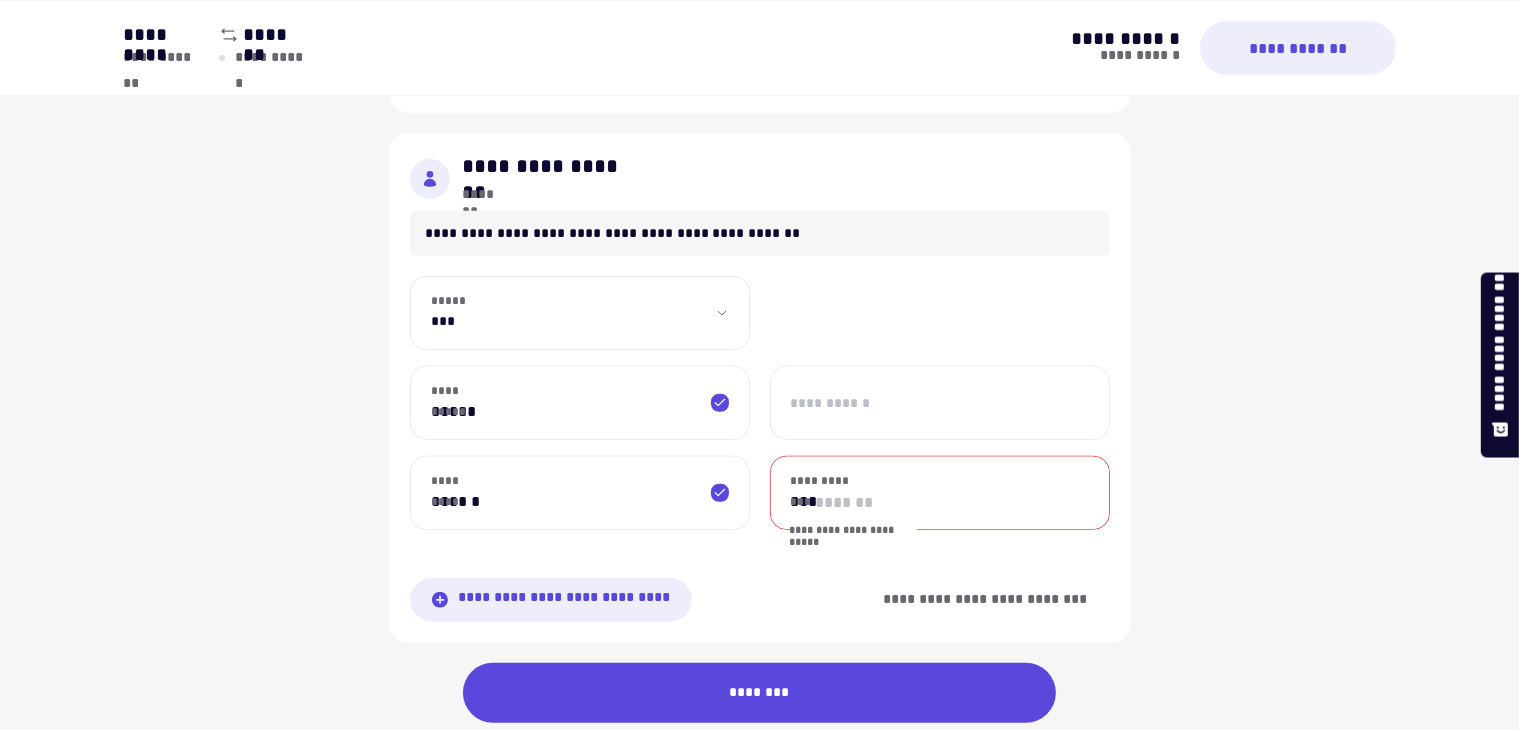type on "*" 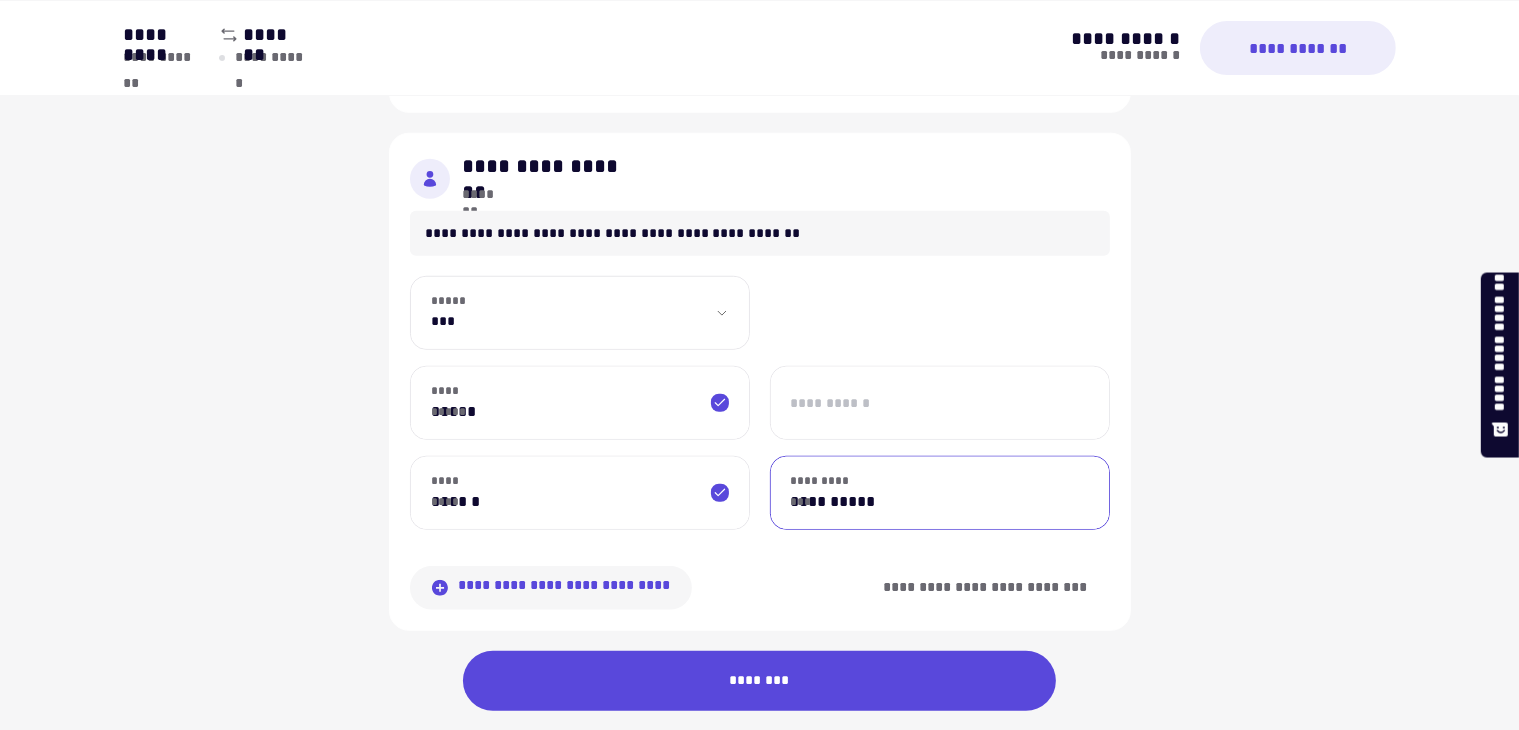 type on "[PHONE]" 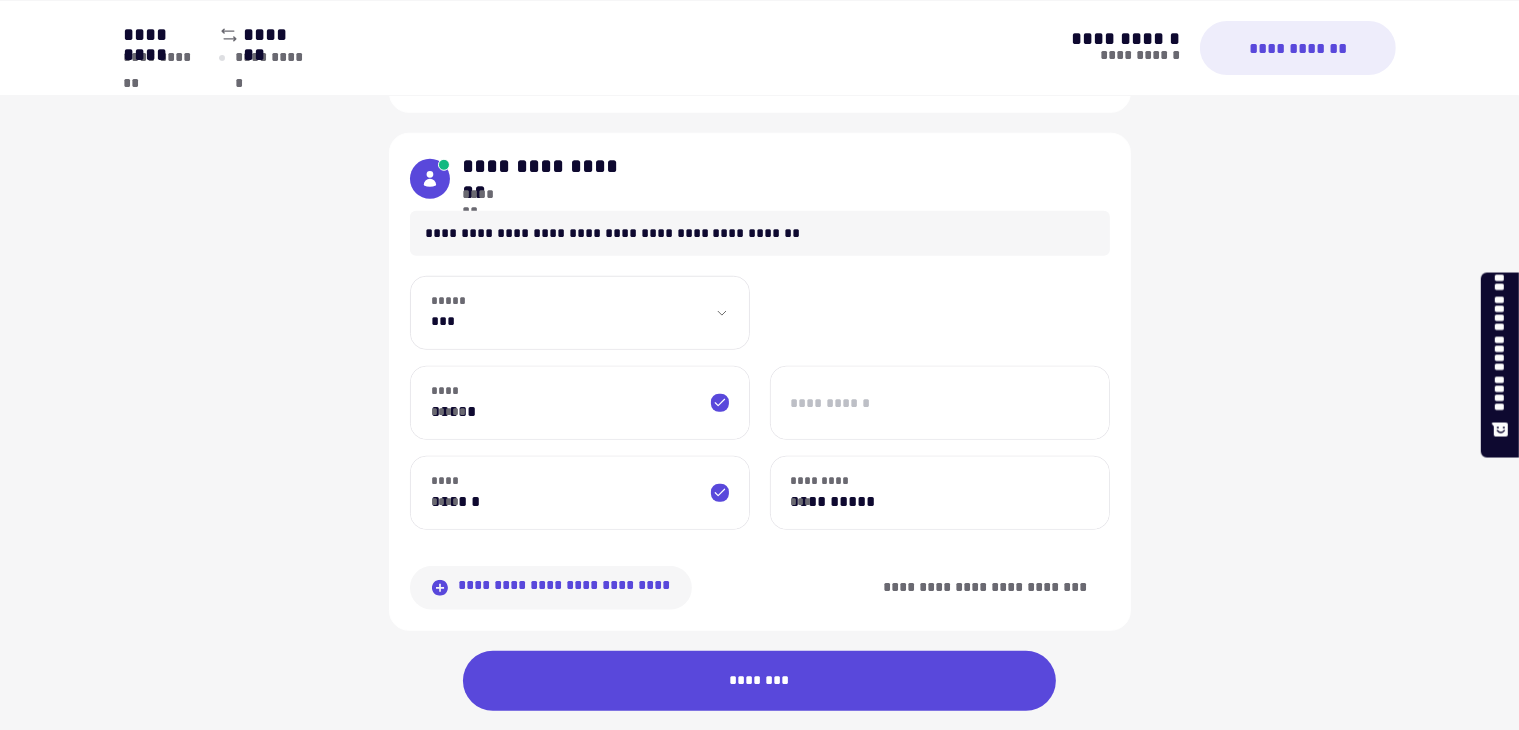 click on "[PASSPORT]" at bounding box center (529, 70) 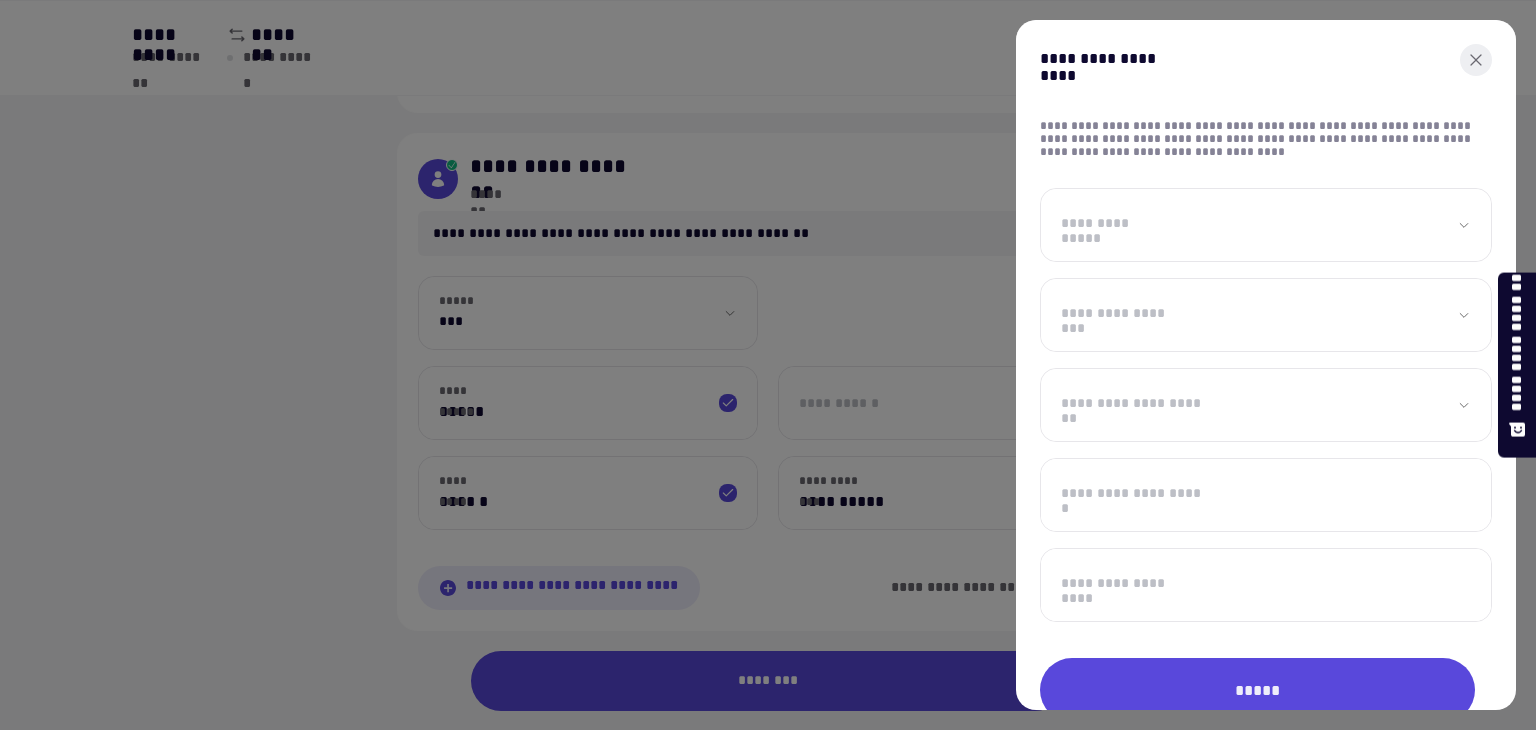 click on "[FIRST] [LAST] [STREET] [CITY] [STATE] [ZIP] [COUNTRY] [PHONE] [EMAIL]" at bounding box center (1266, 225) 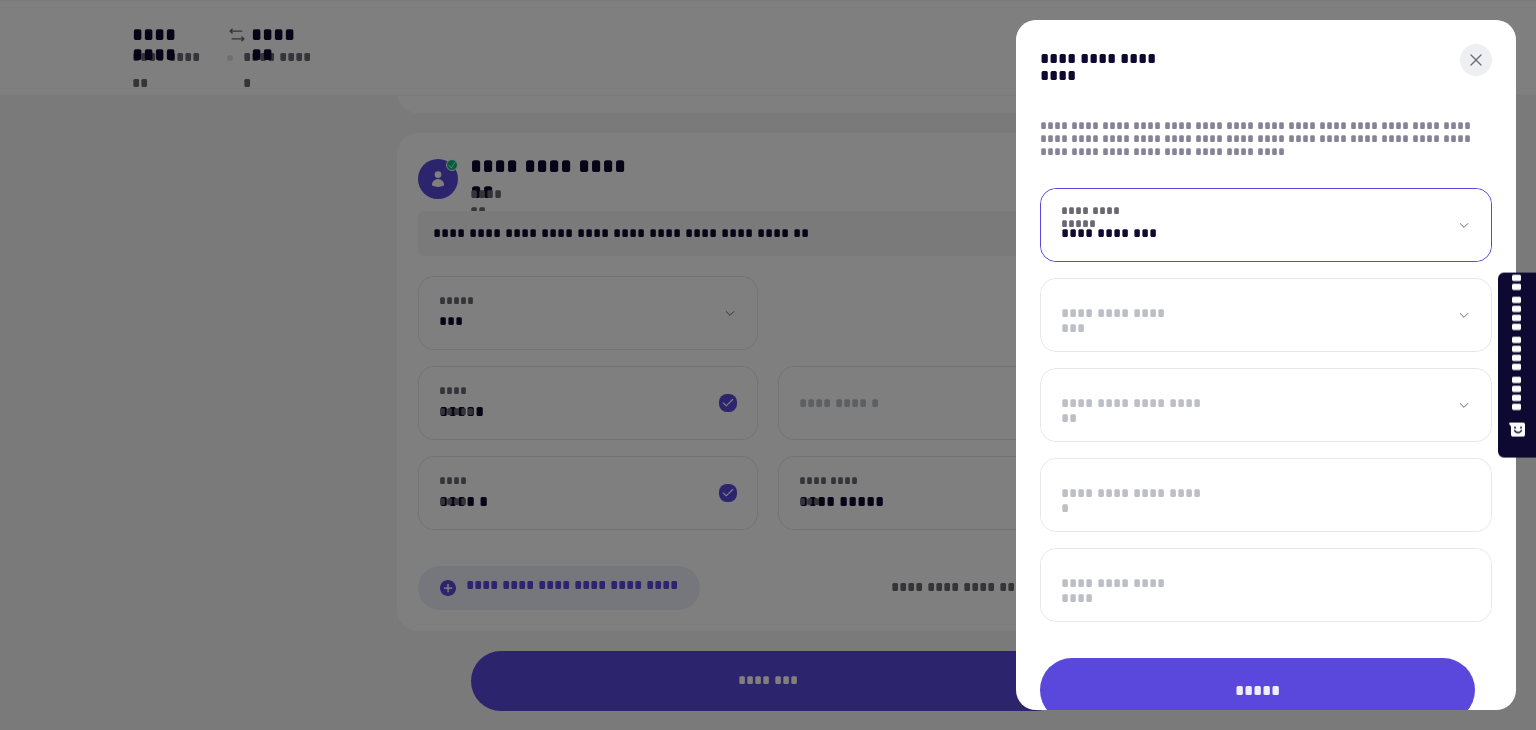 select on "*" 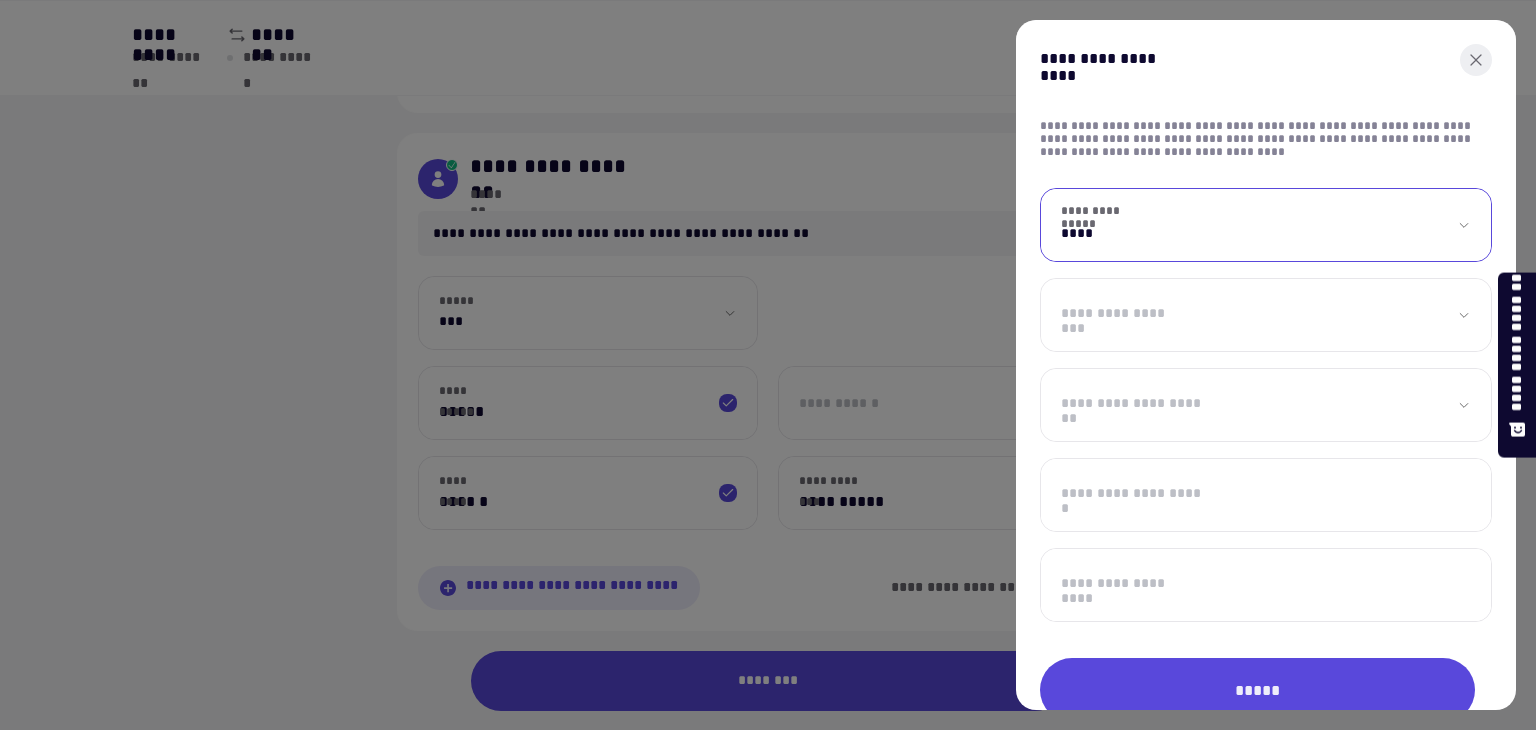 click on "[FIRST] [LAST] [STREET] [CITY] [STATE] [ZIP] [COUNTRY] [PHONE] [EMAIL]" at bounding box center (1266, 225) 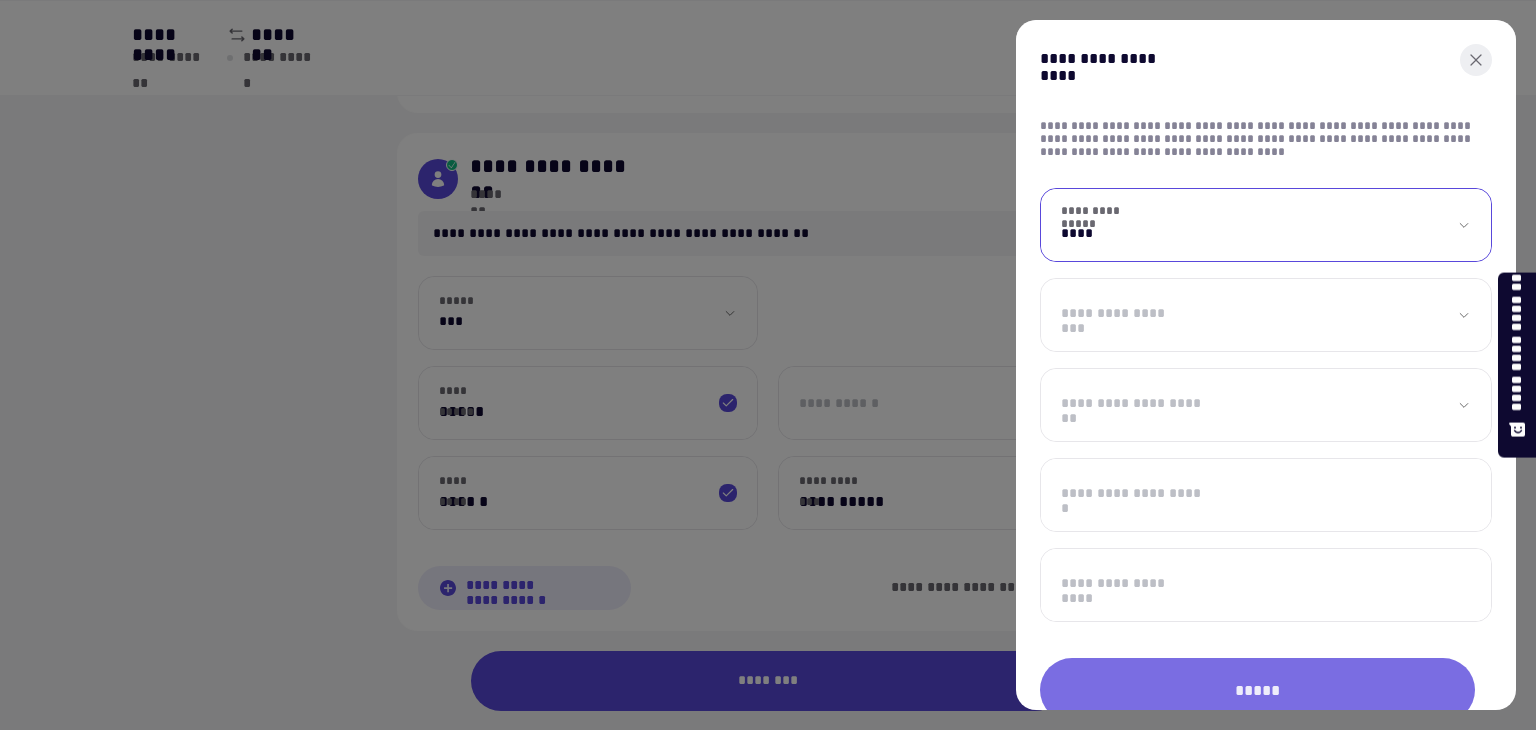 click on "[FIRST]" at bounding box center (1257, 690) 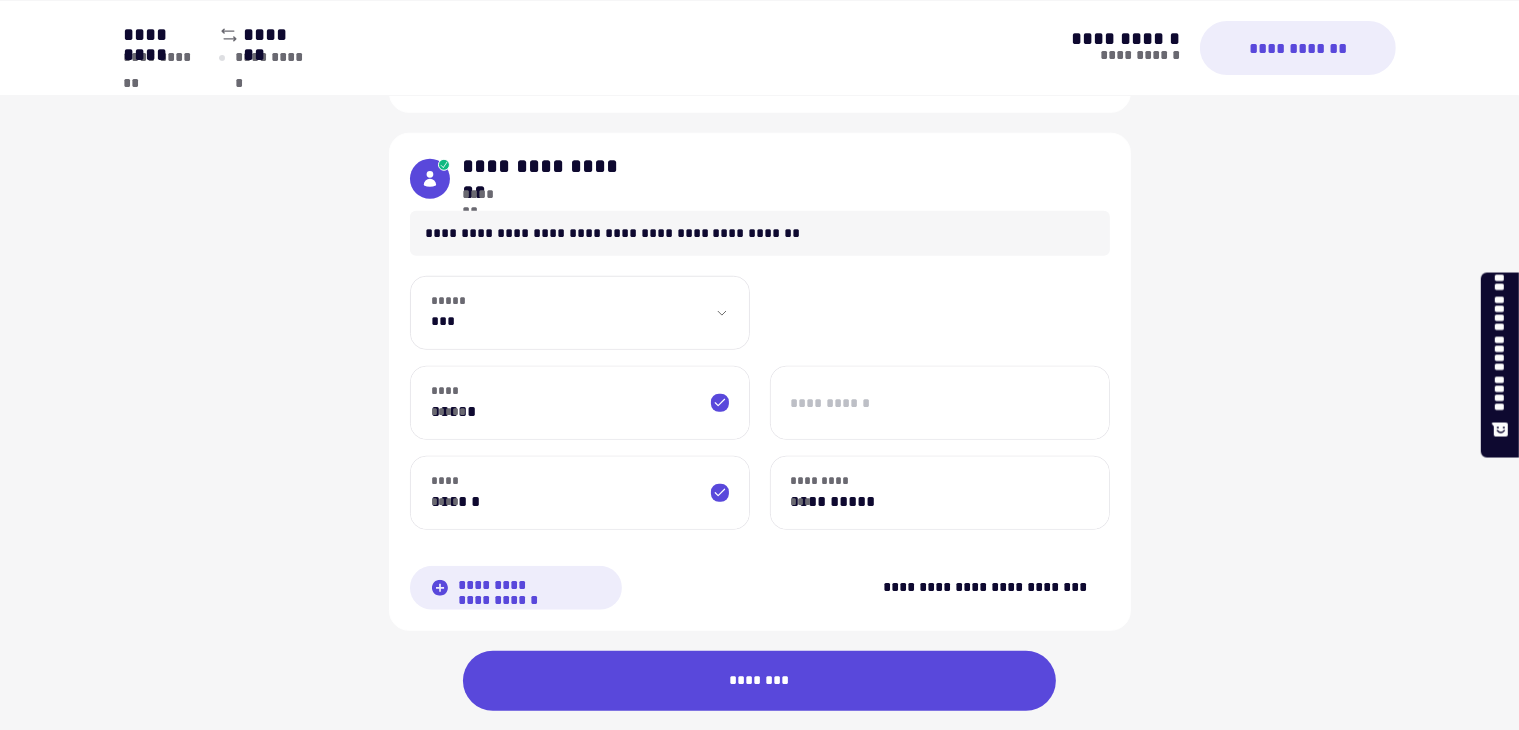 click on "[LAST]" at bounding box center (984, 71) 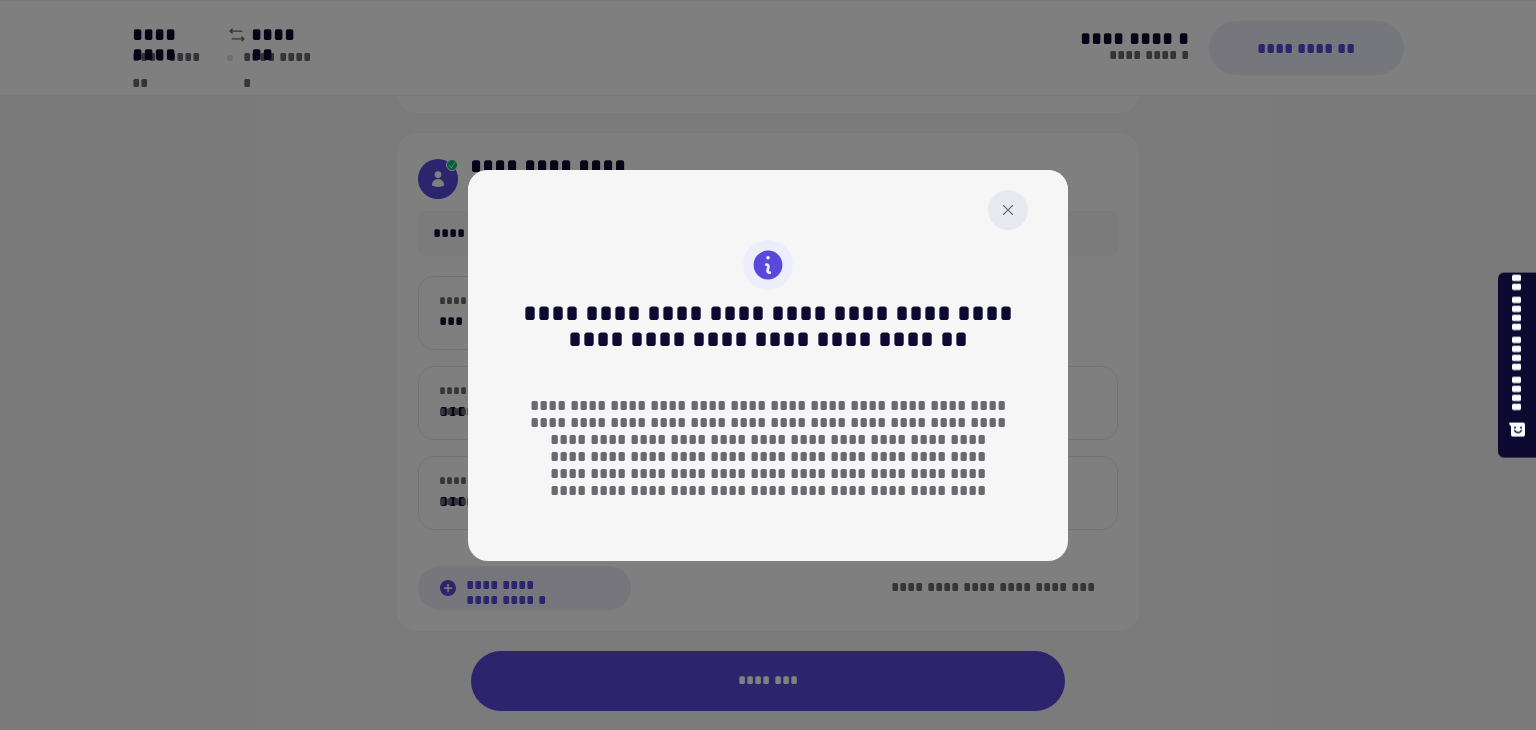 click 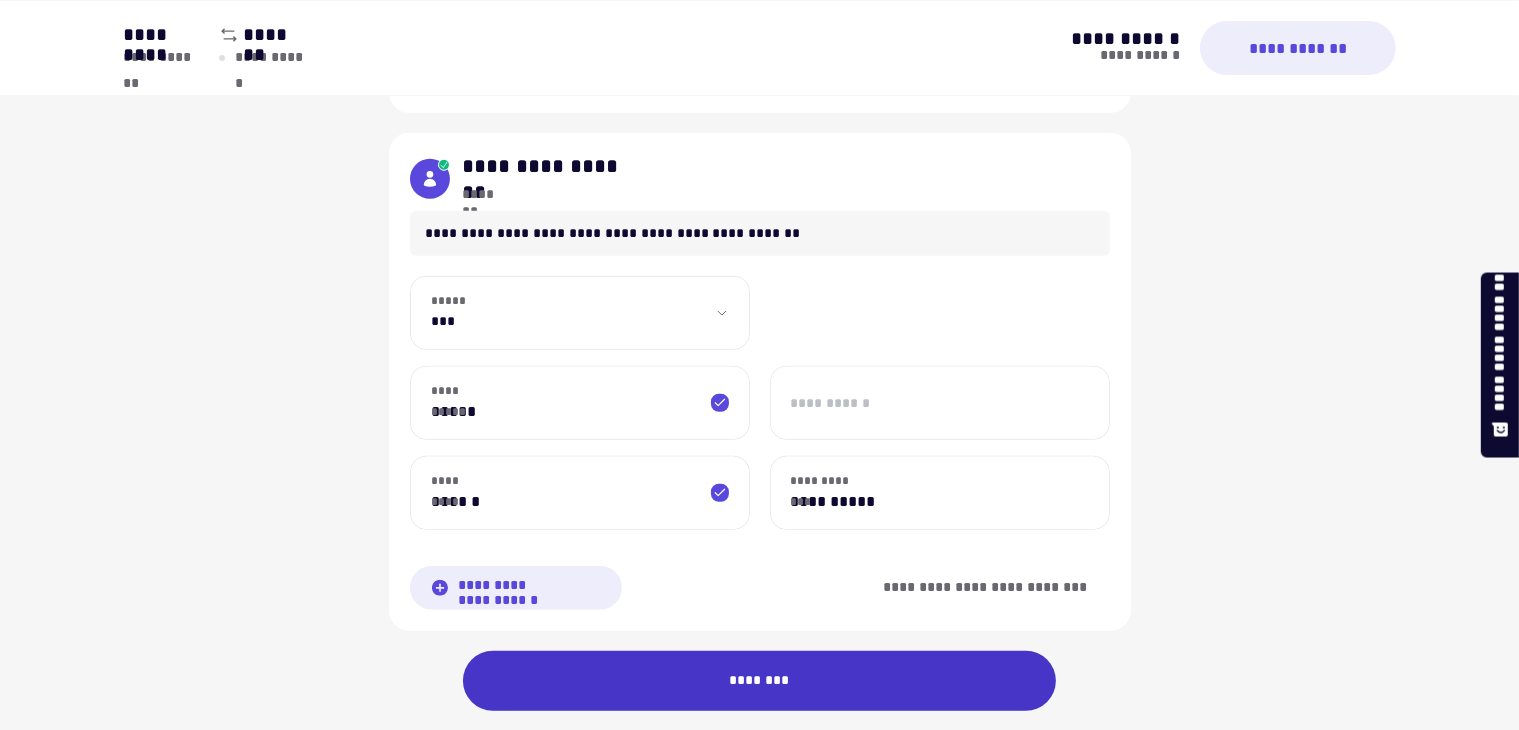 click on "********" at bounding box center (760, 681) 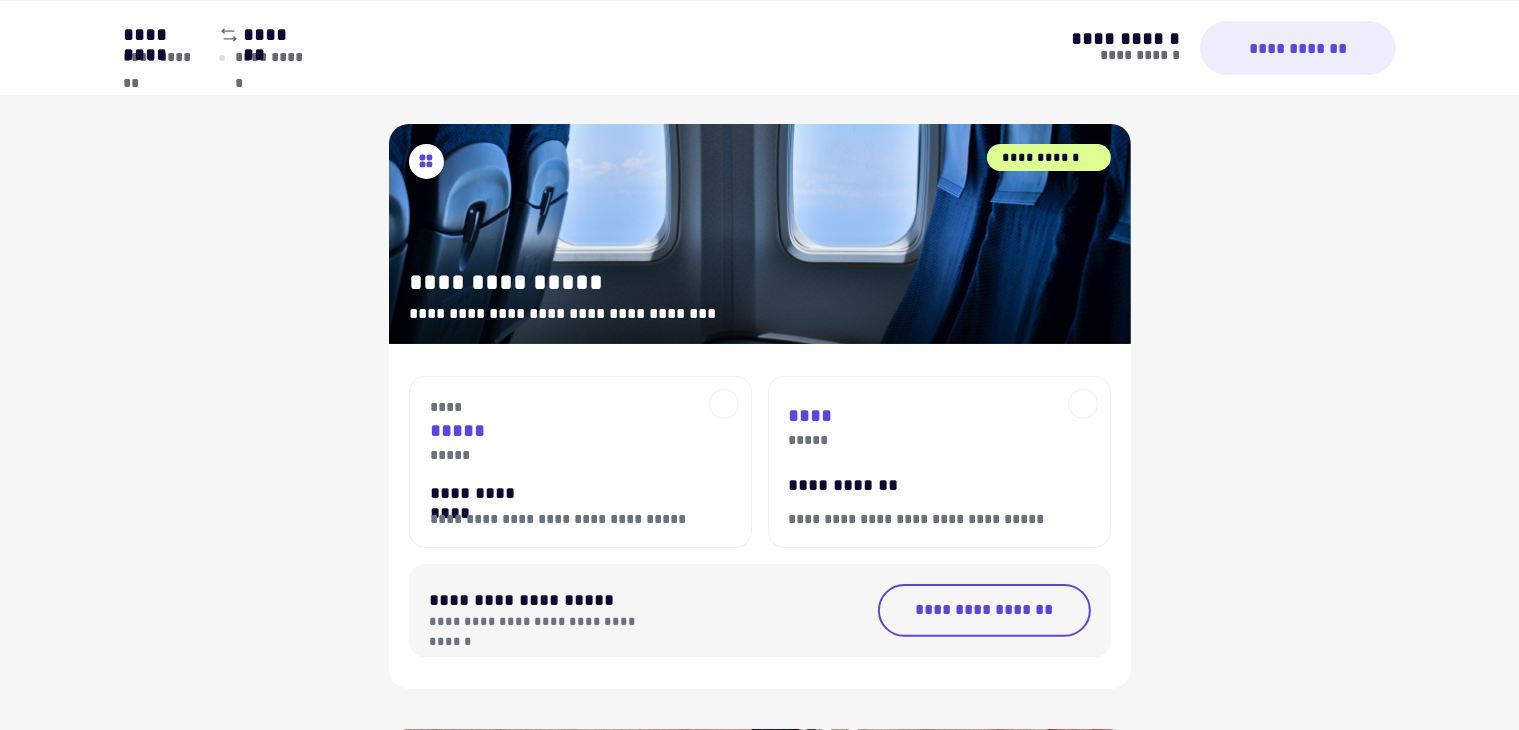 scroll, scrollTop: 0, scrollLeft: 0, axis: both 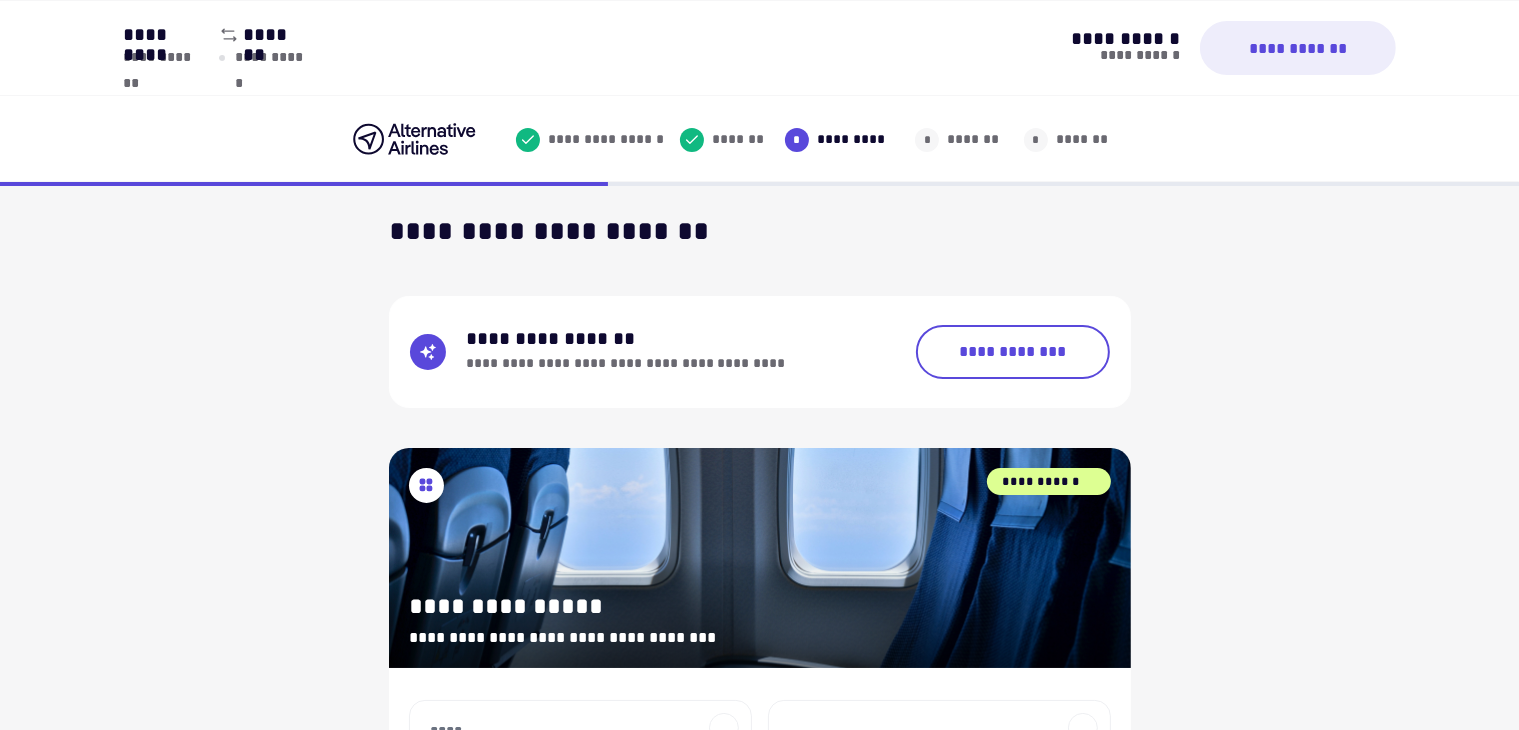 drag, startPoint x: 1526, startPoint y: 77, endPoint x: 1188, endPoint y: 254, distance: 381.5403 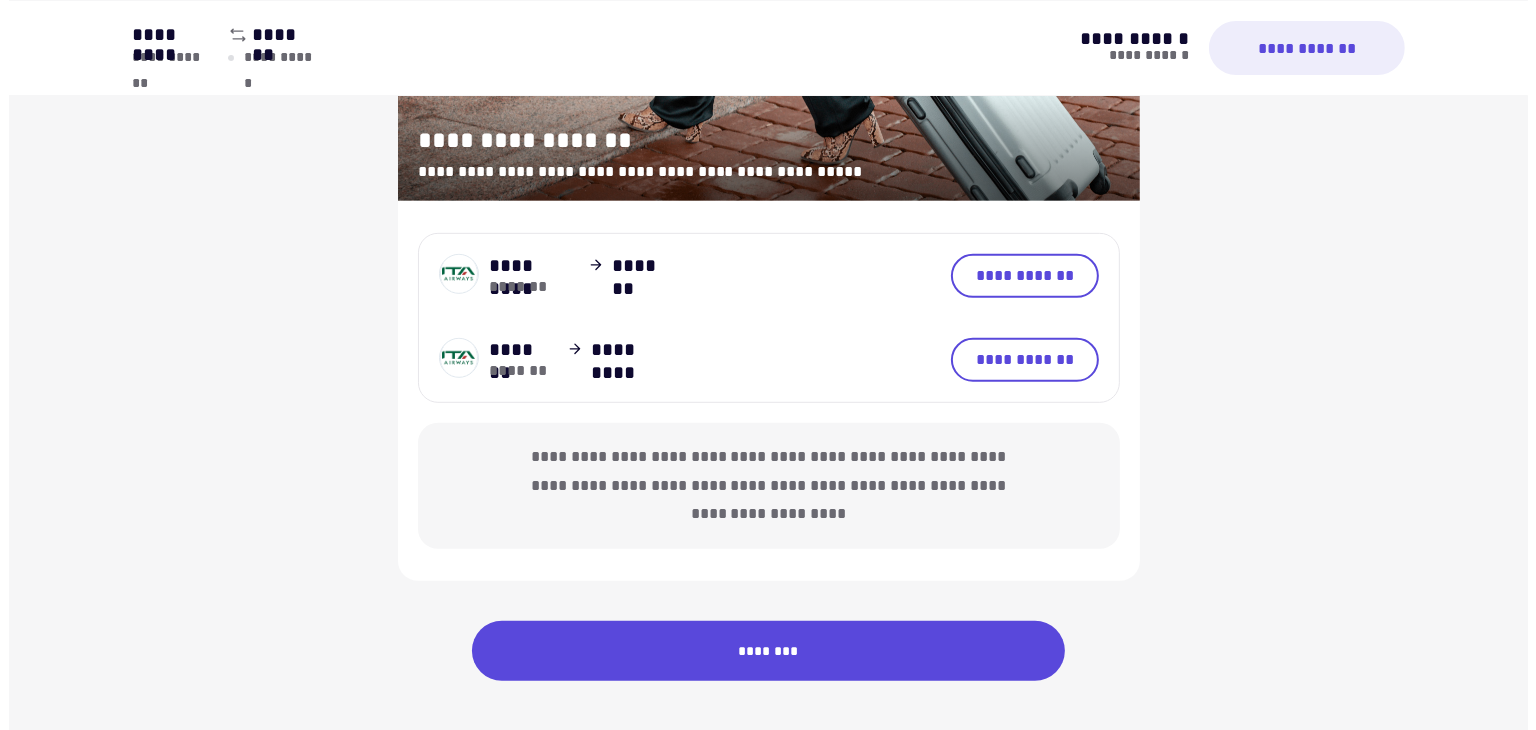 scroll, scrollTop: 1092, scrollLeft: 0, axis: vertical 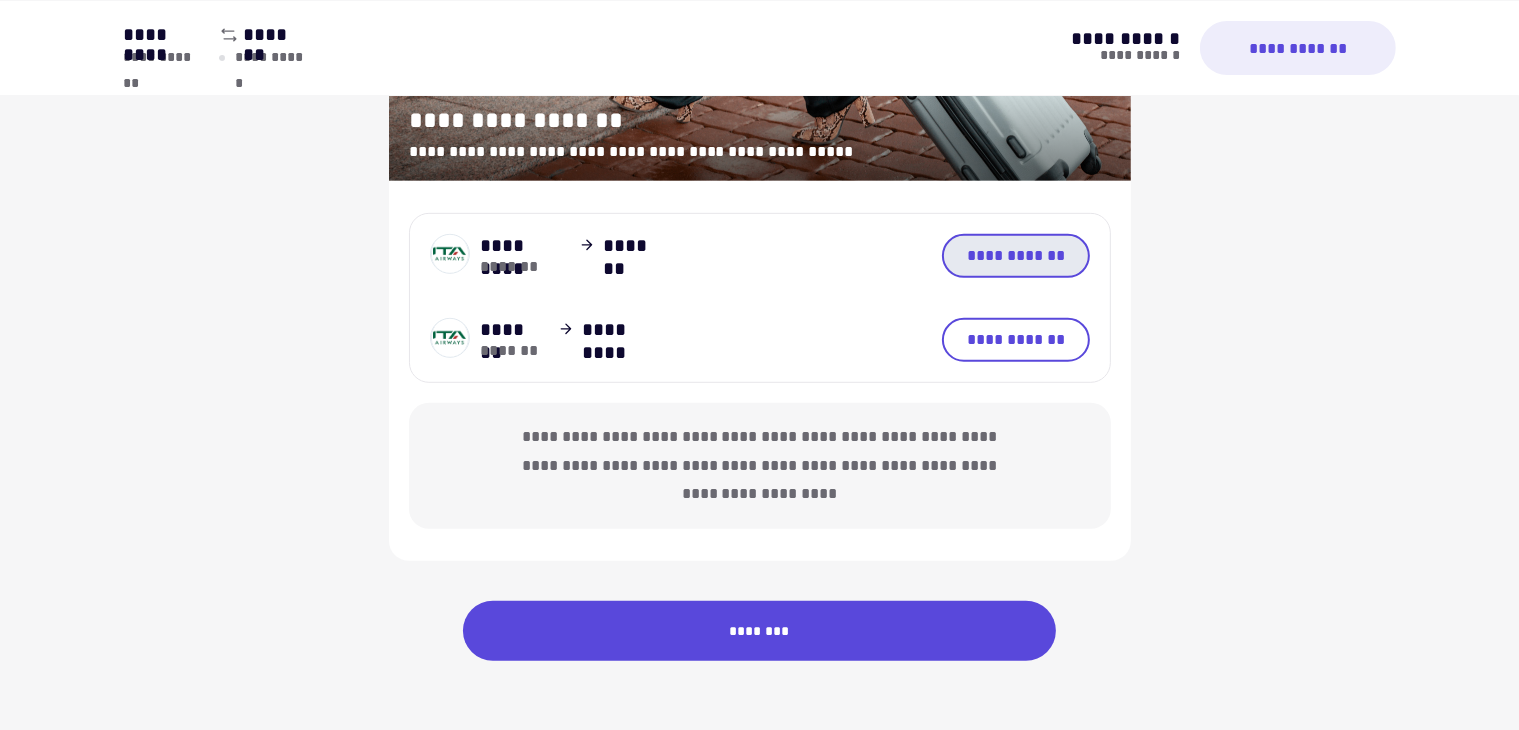 click on "[PHONE]" at bounding box center (1015, 256) 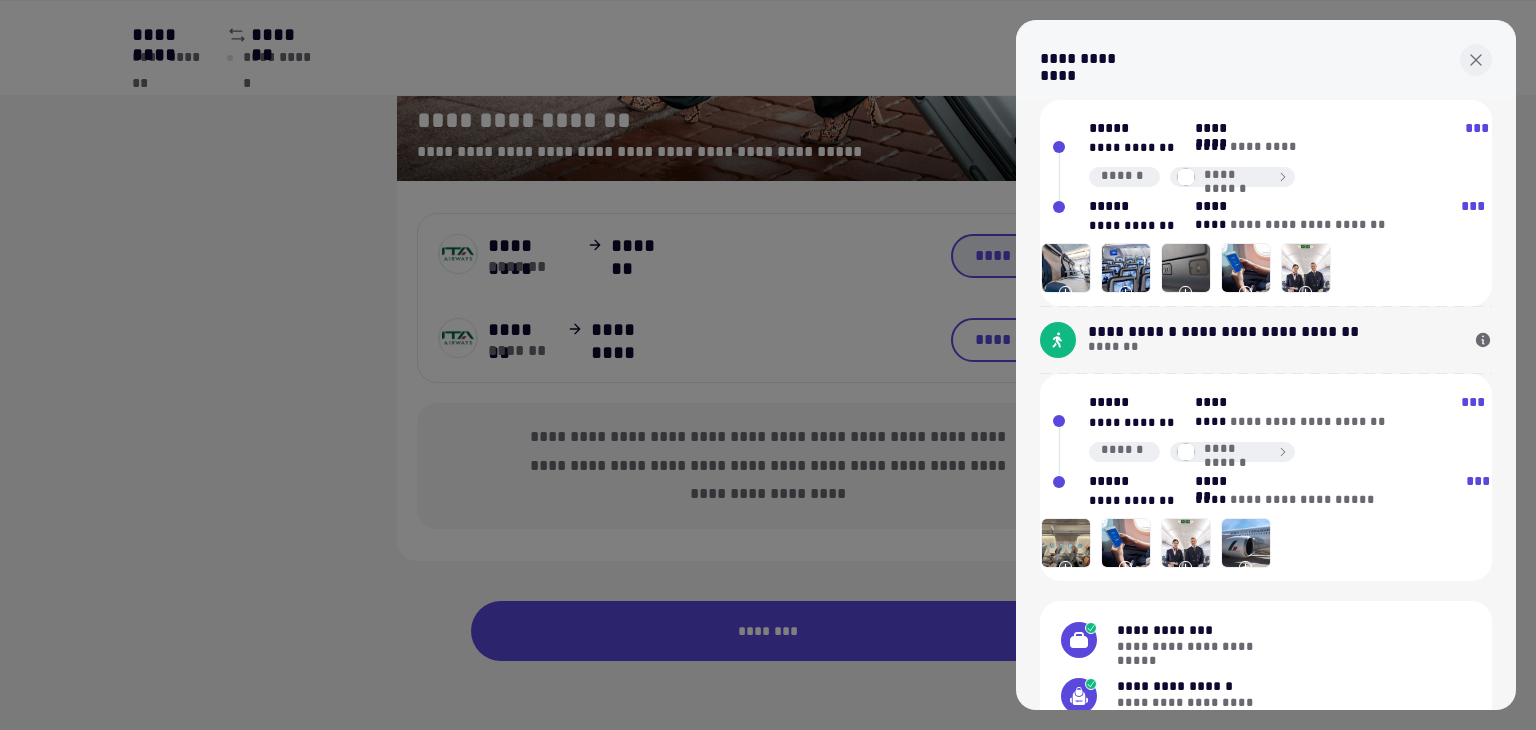 scroll, scrollTop: 252, scrollLeft: 0, axis: vertical 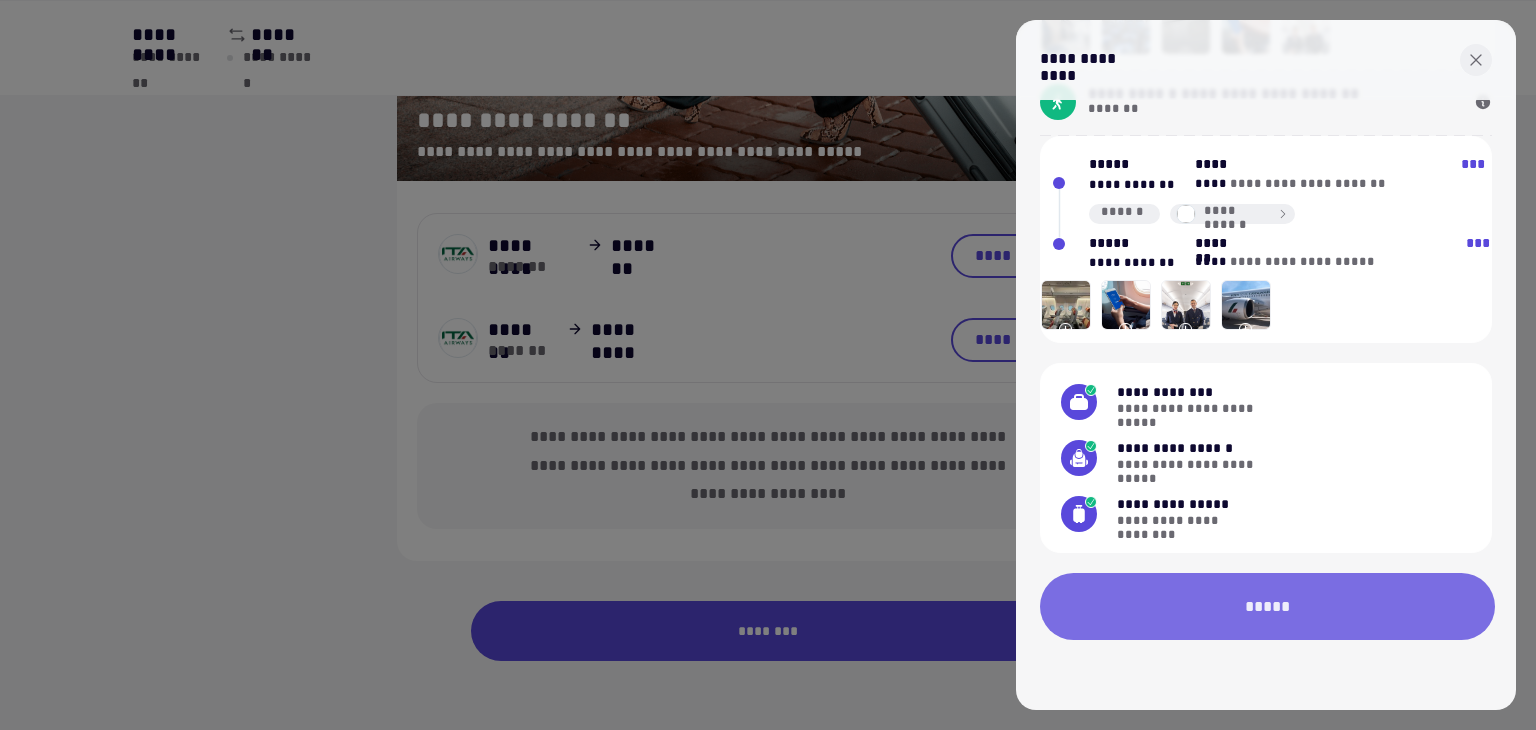 click on "[FIRST]" at bounding box center [1267, 606] 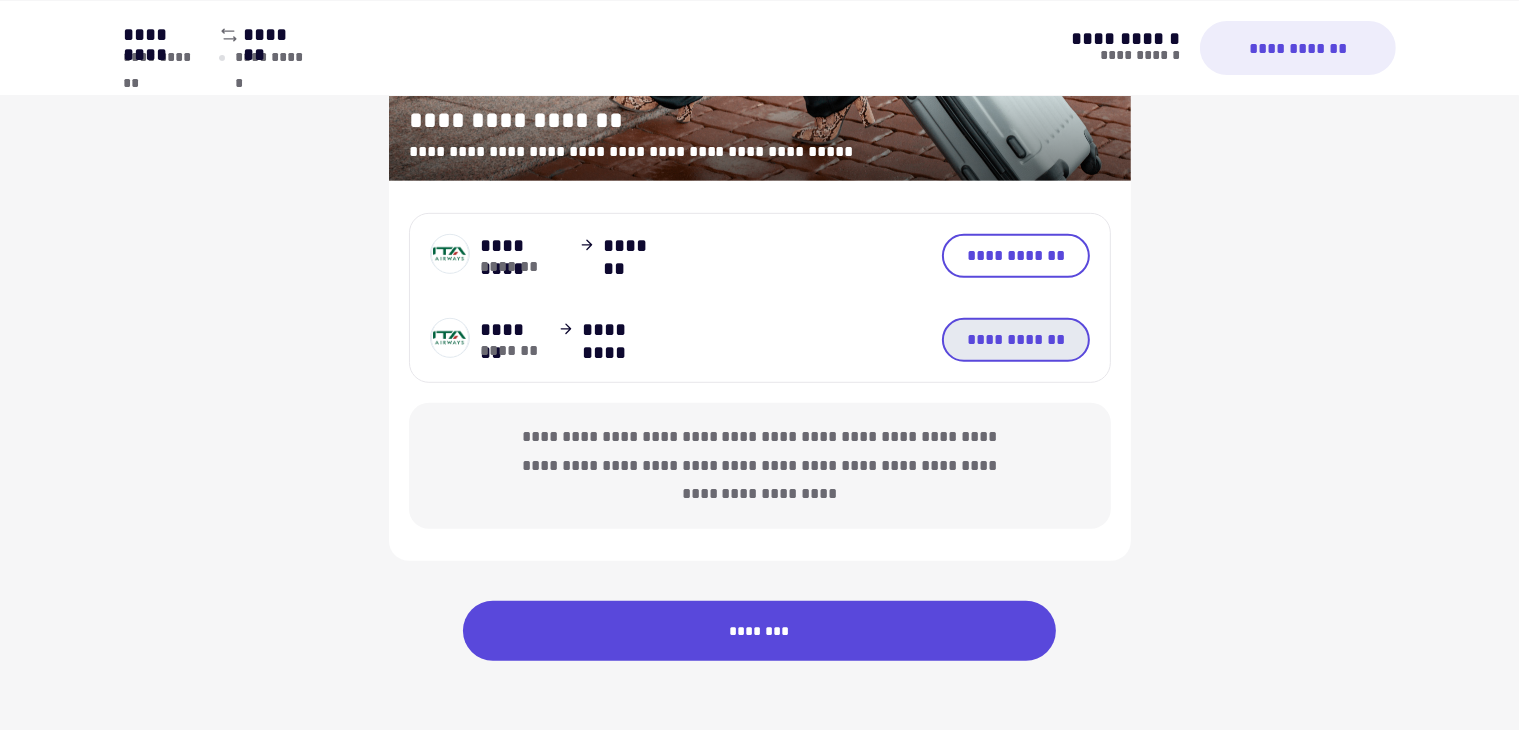 click on "[PHONE]" at bounding box center (1015, 340) 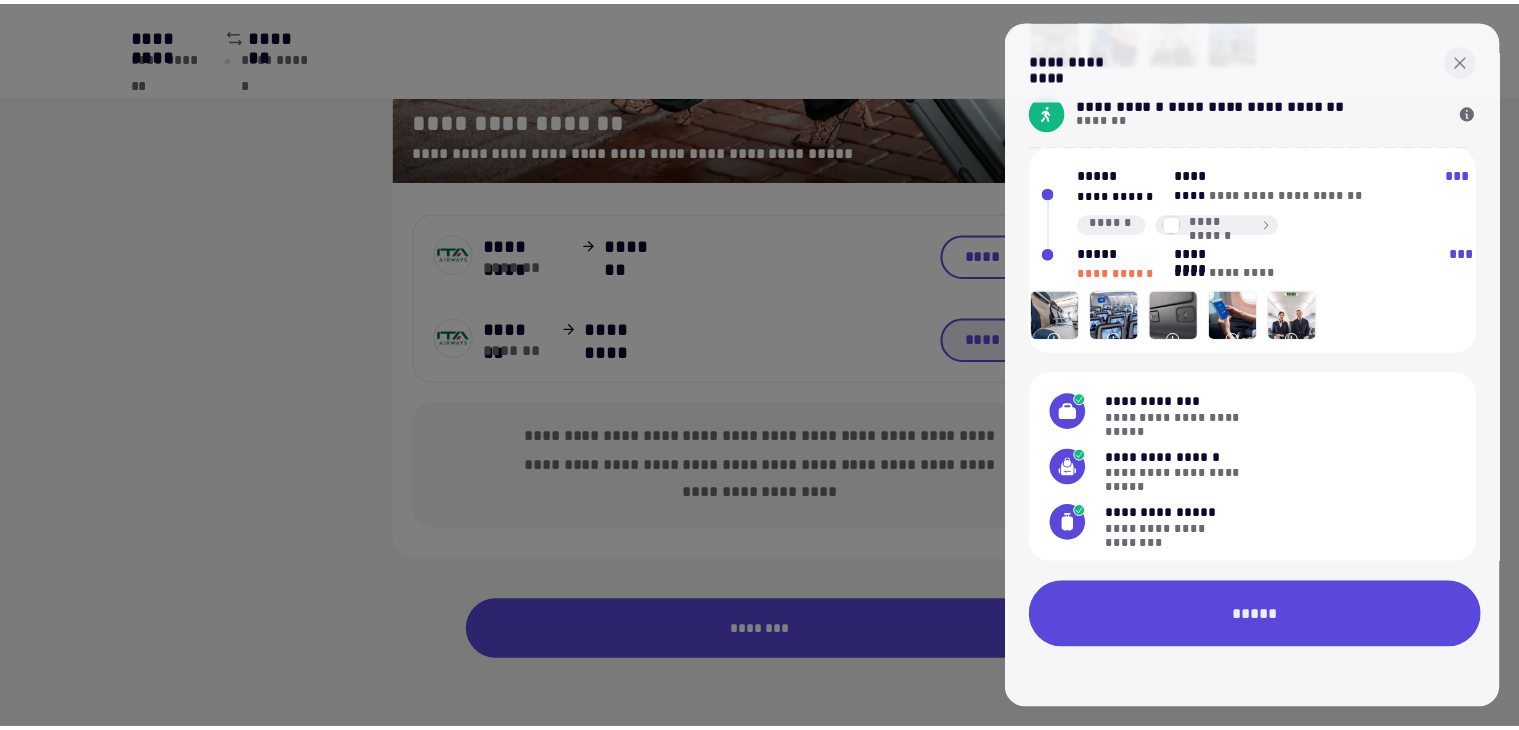 scroll, scrollTop: 252, scrollLeft: 0, axis: vertical 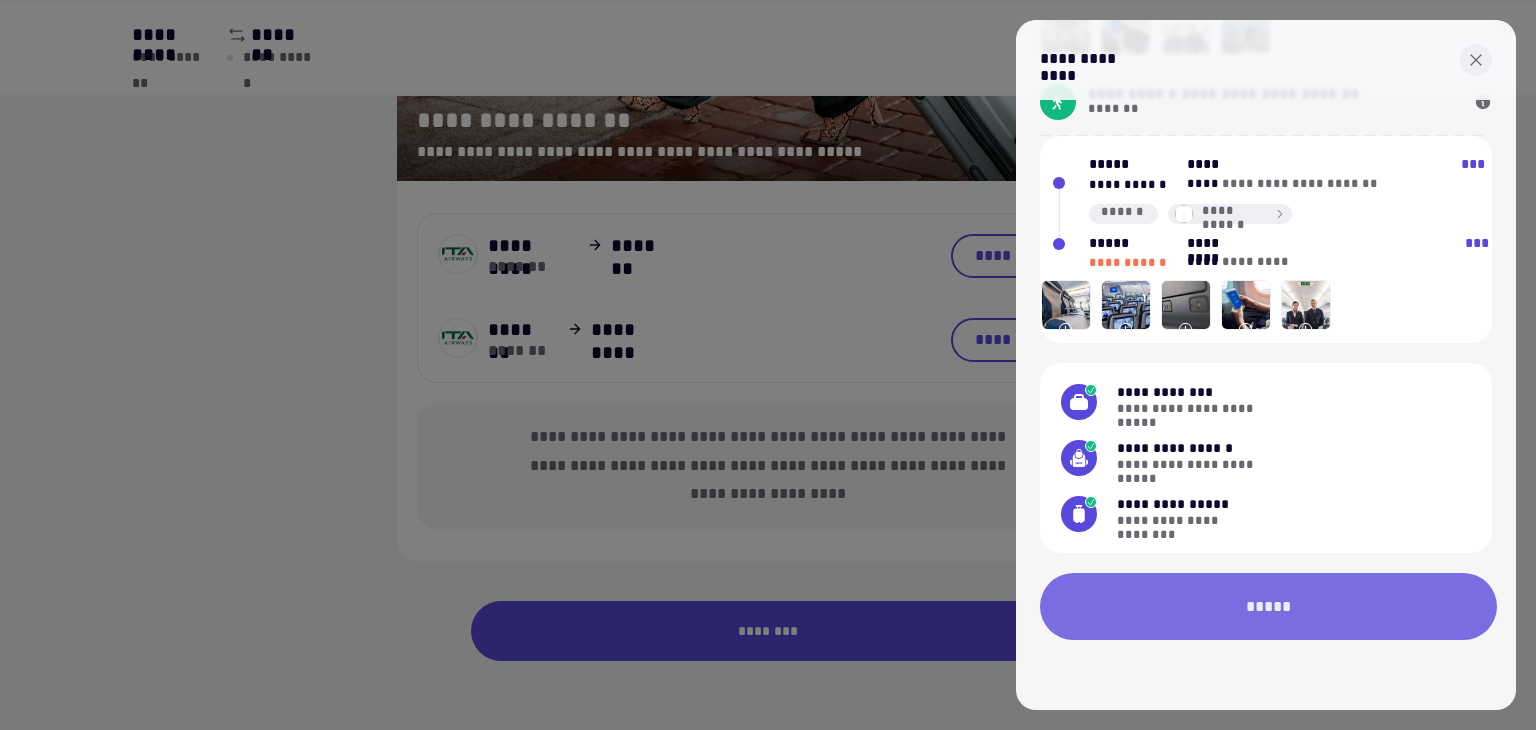 click on "[FIRST]" at bounding box center [1268, 606] 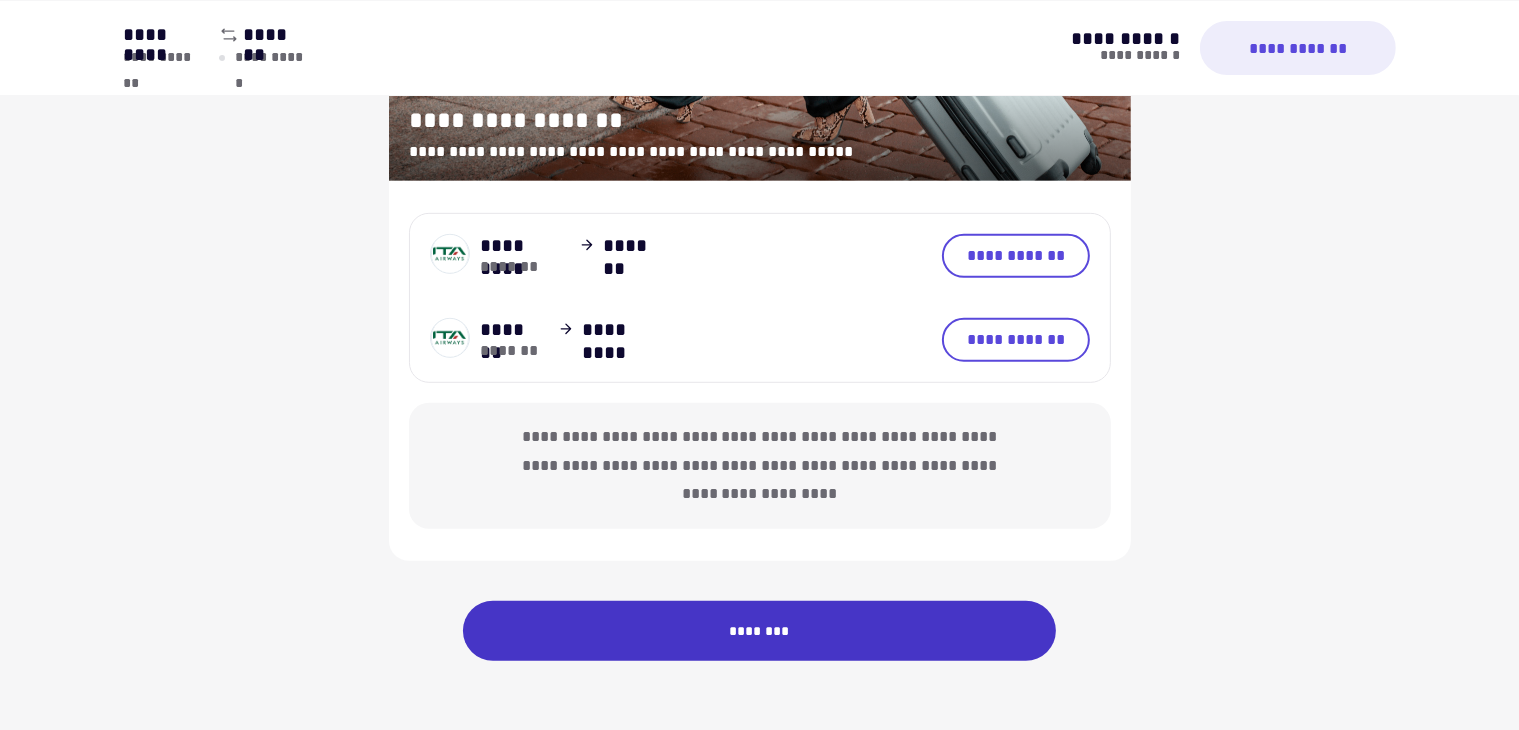 click on "********" at bounding box center (760, 631) 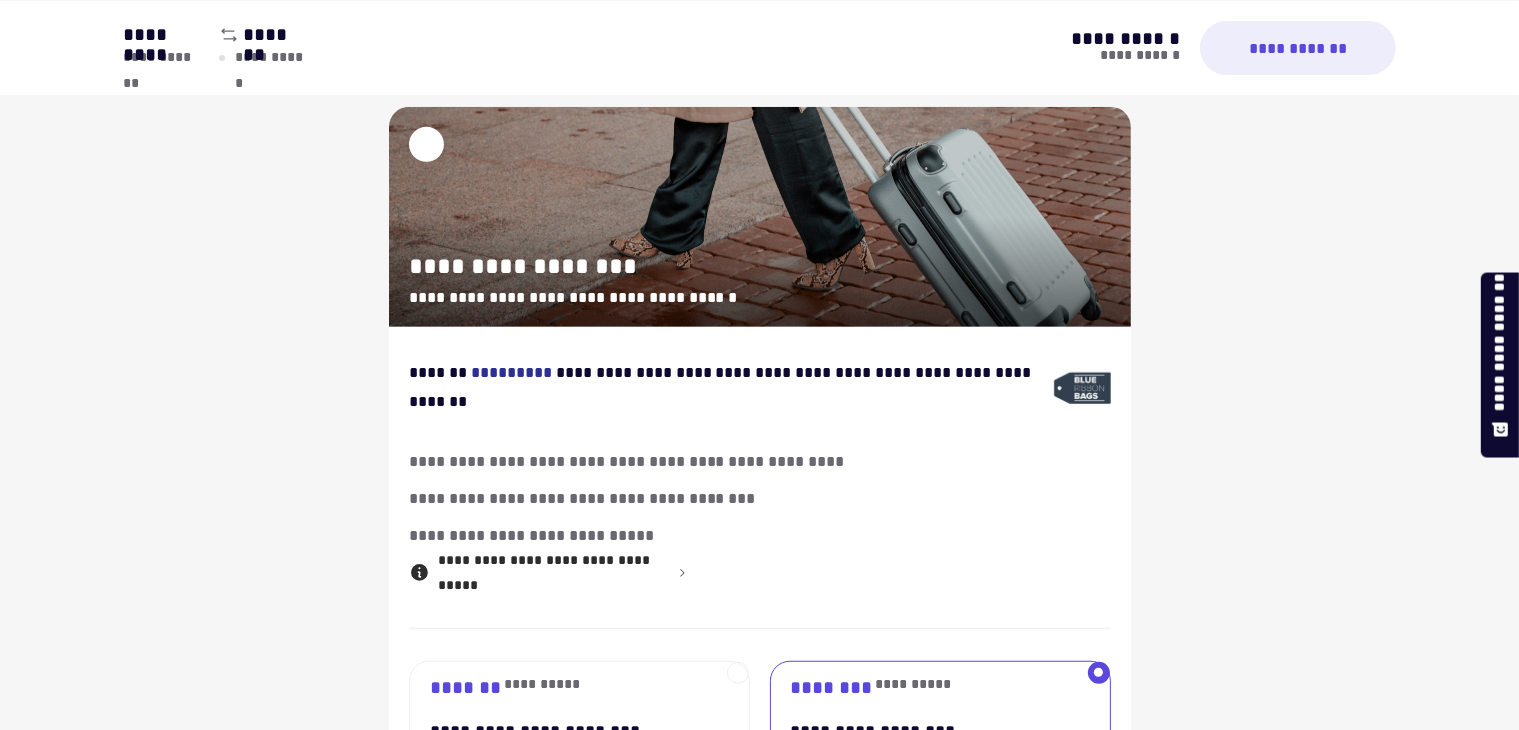 scroll, scrollTop: 0, scrollLeft: 0, axis: both 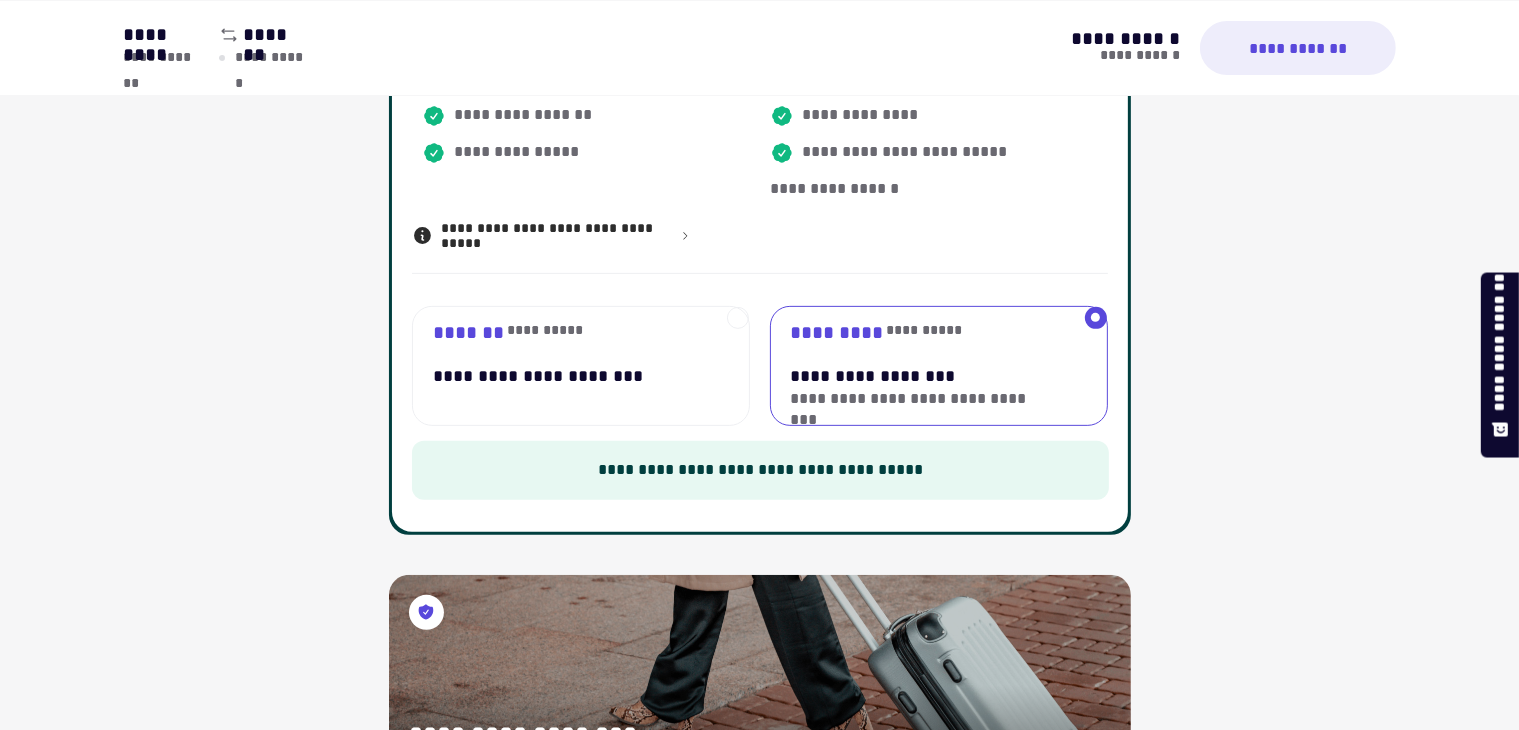 click on "[FIRST] [LAST] [STREET] [CITY] [STATE]" at bounding box center [570, 366] 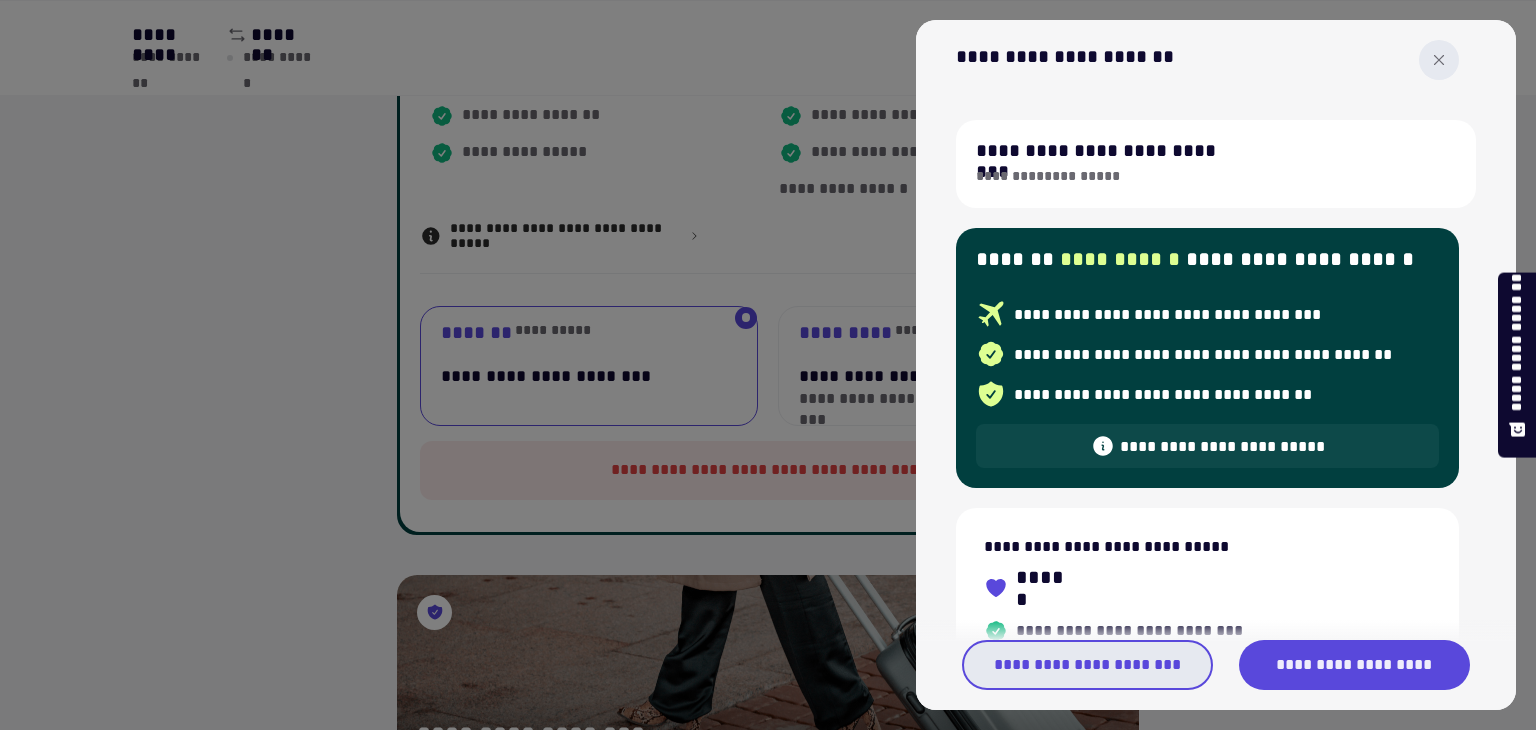click on "[EMAIL]" at bounding box center [1087, 665] 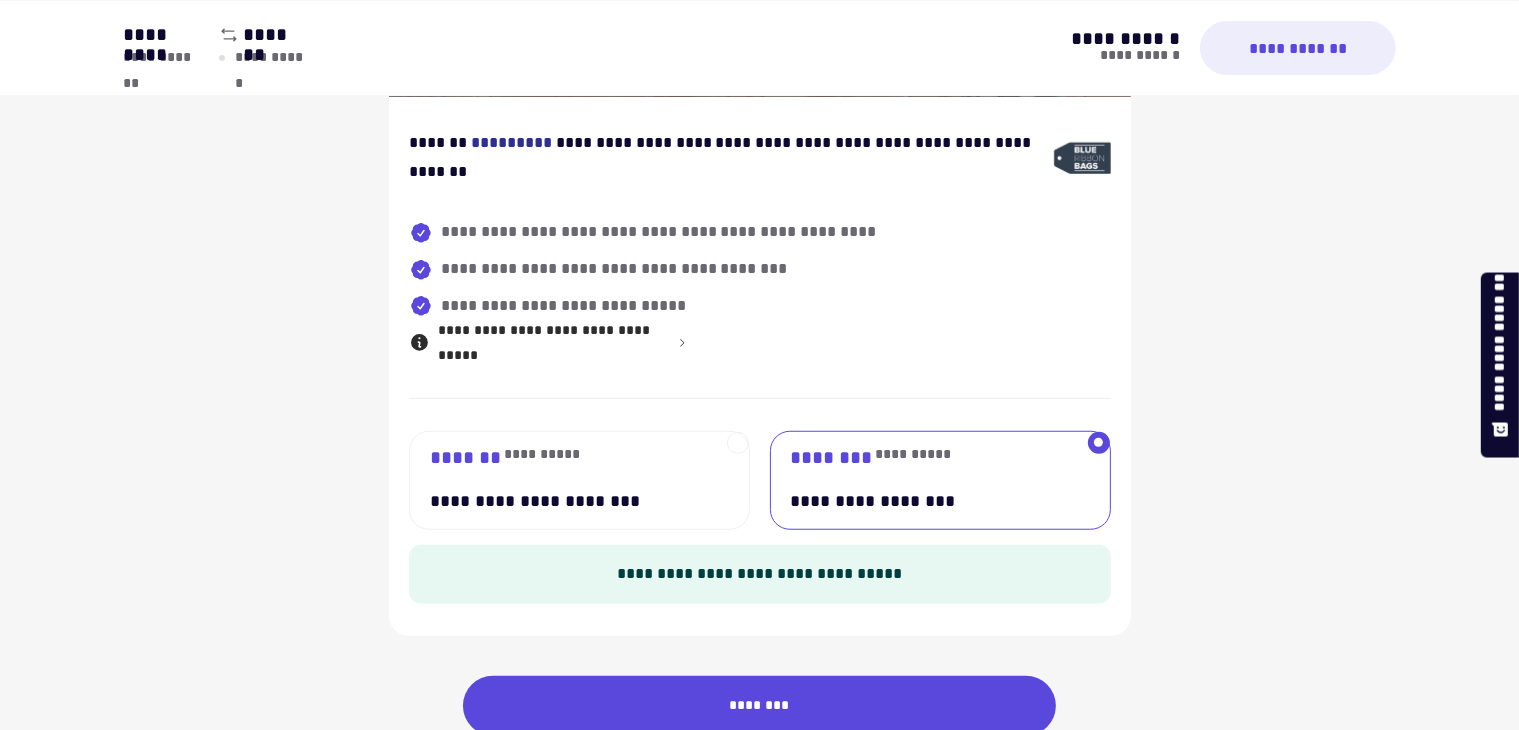 scroll, scrollTop: 1409, scrollLeft: 0, axis: vertical 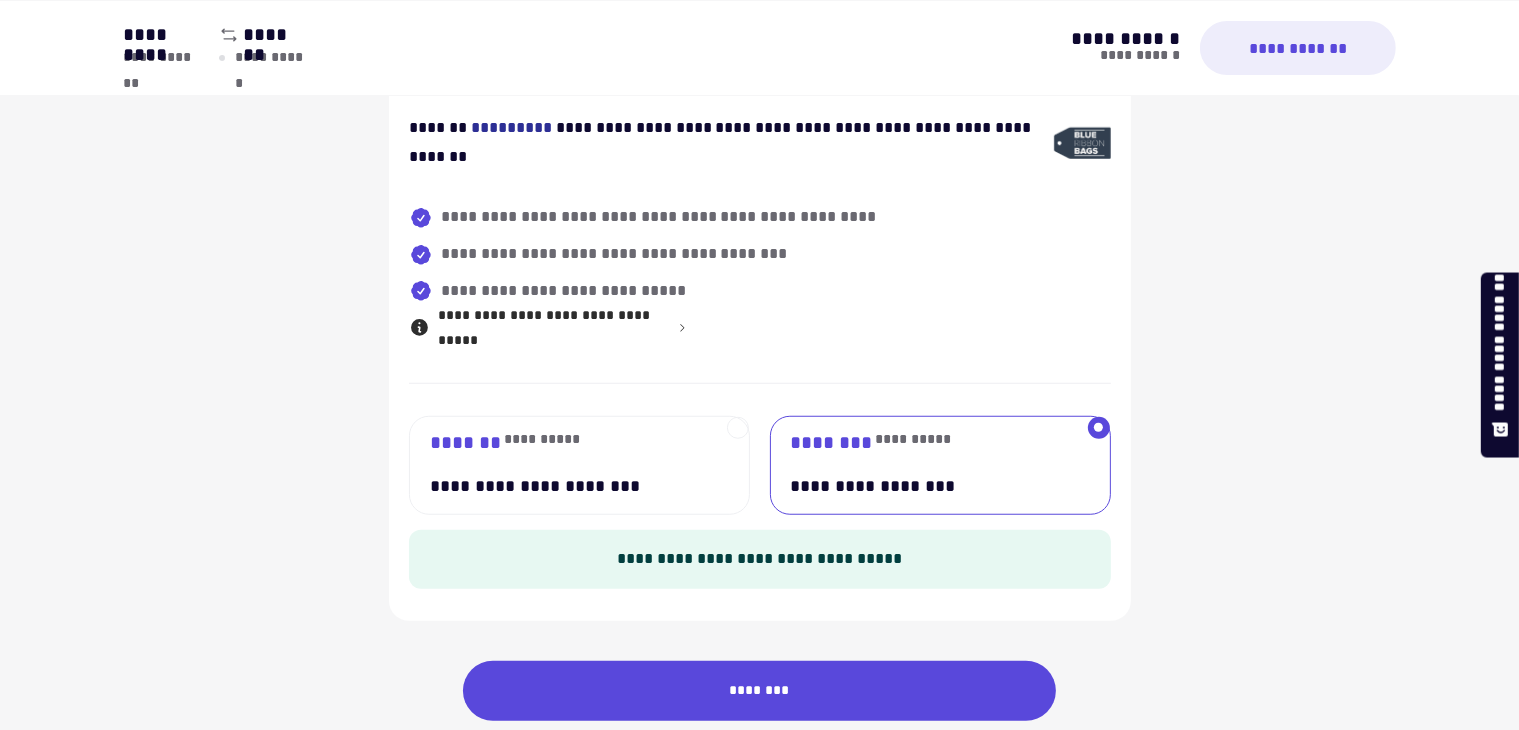 click on "[FIRST] [LAST] [STREET] [CITY]" at bounding box center [568, 465] 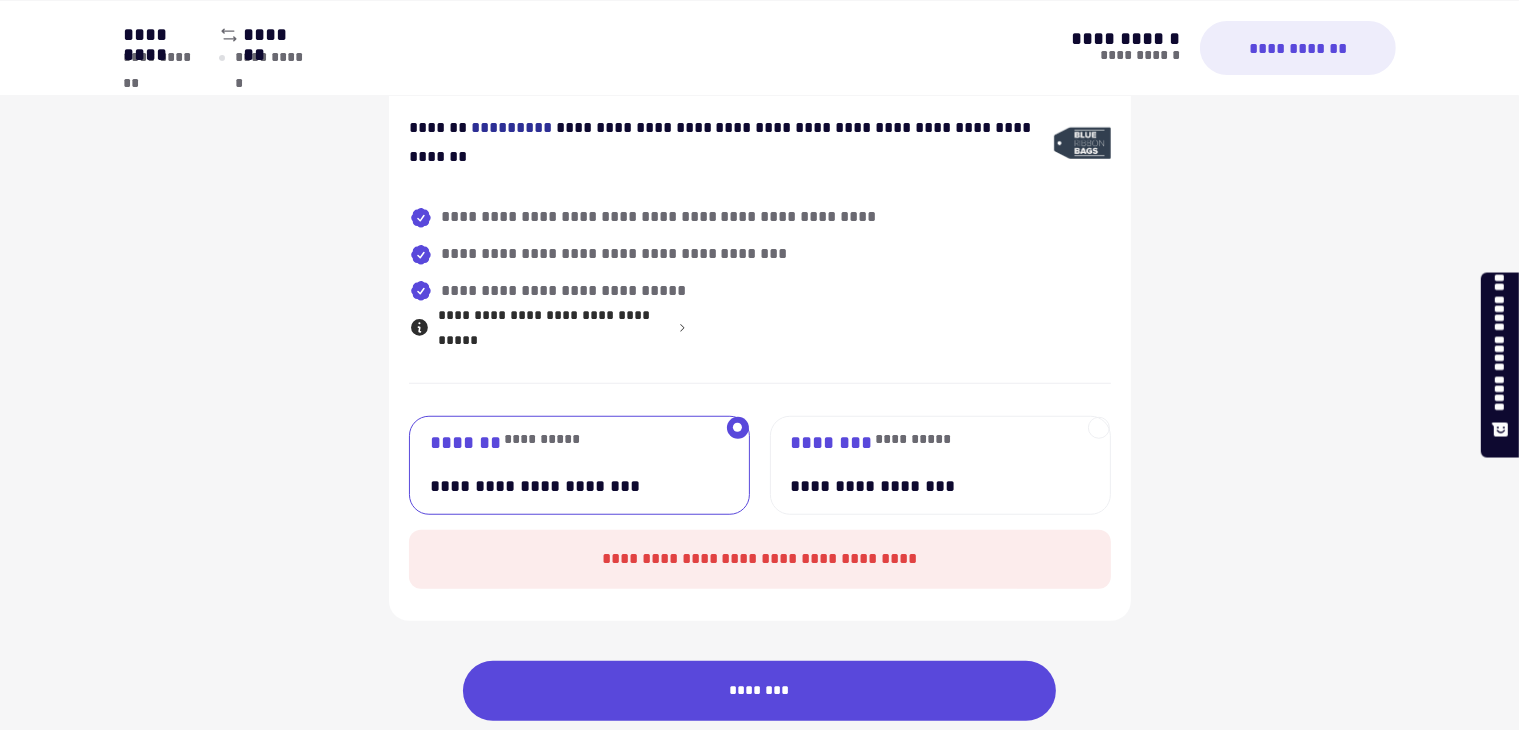 scroll, scrollTop: 1482, scrollLeft: 0, axis: vertical 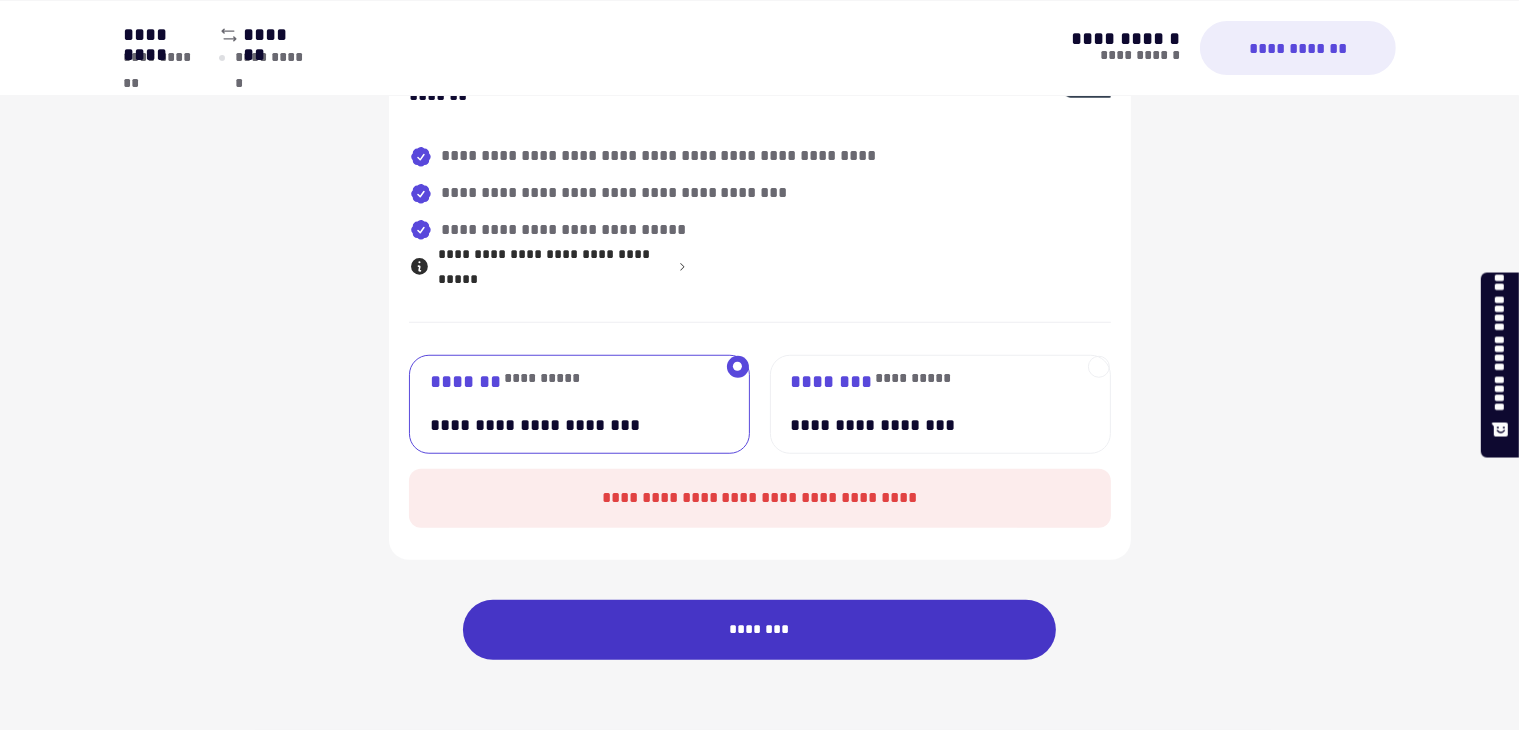 click on "********" at bounding box center (760, 630) 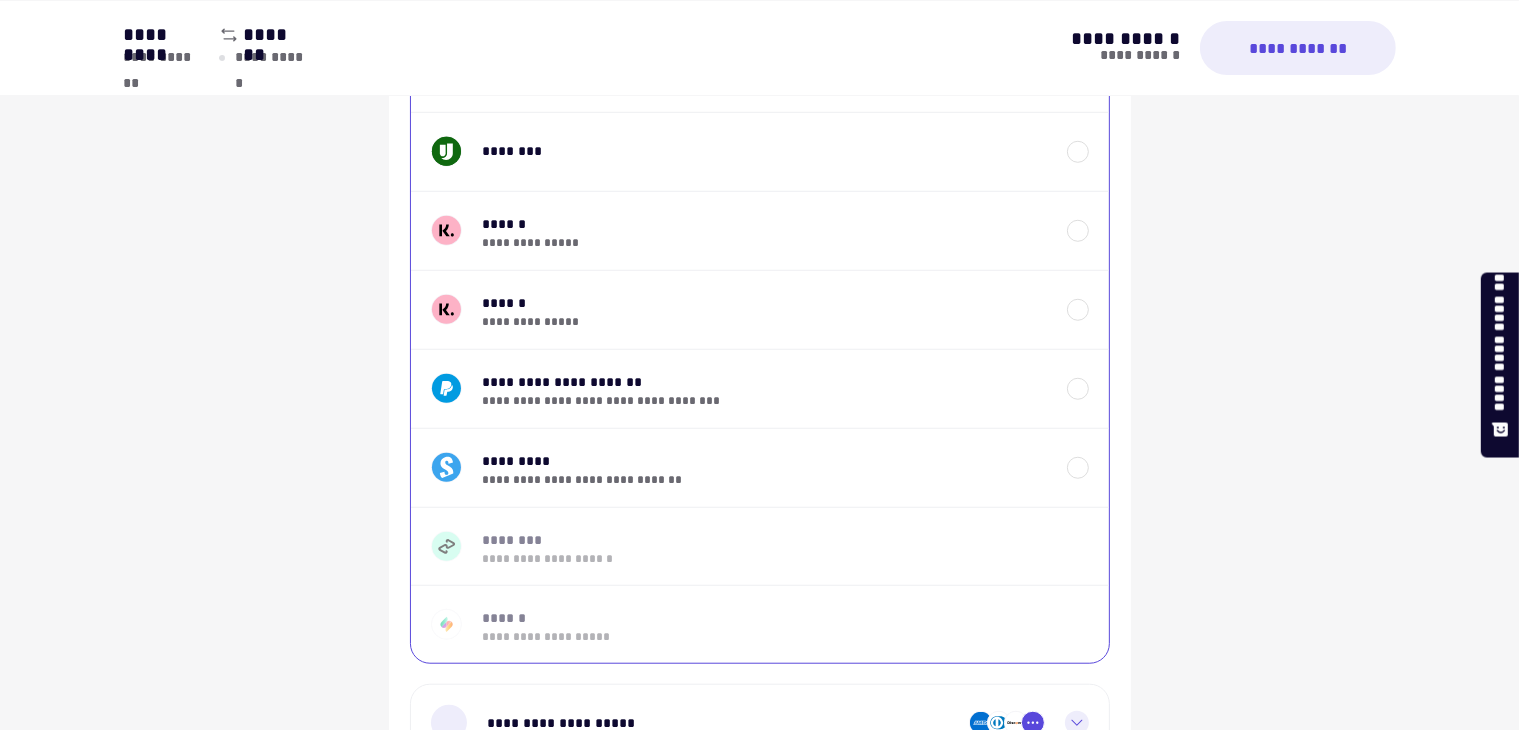 scroll, scrollTop: 0, scrollLeft: 0, axis: both 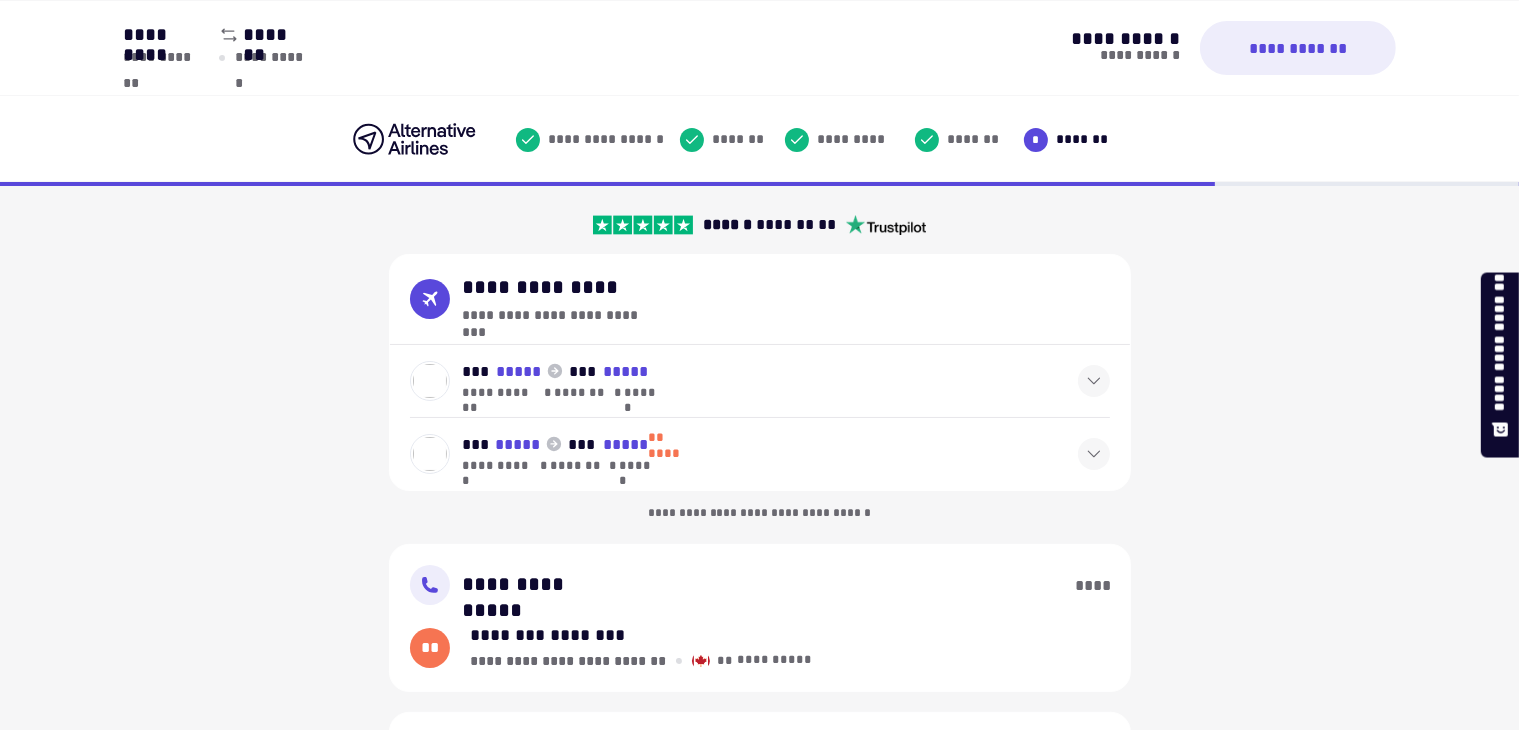 click on "[FIRST] [LAST] [STREET] [CITY] [STATE] [ZIP]" at bounding box center [760, 381] 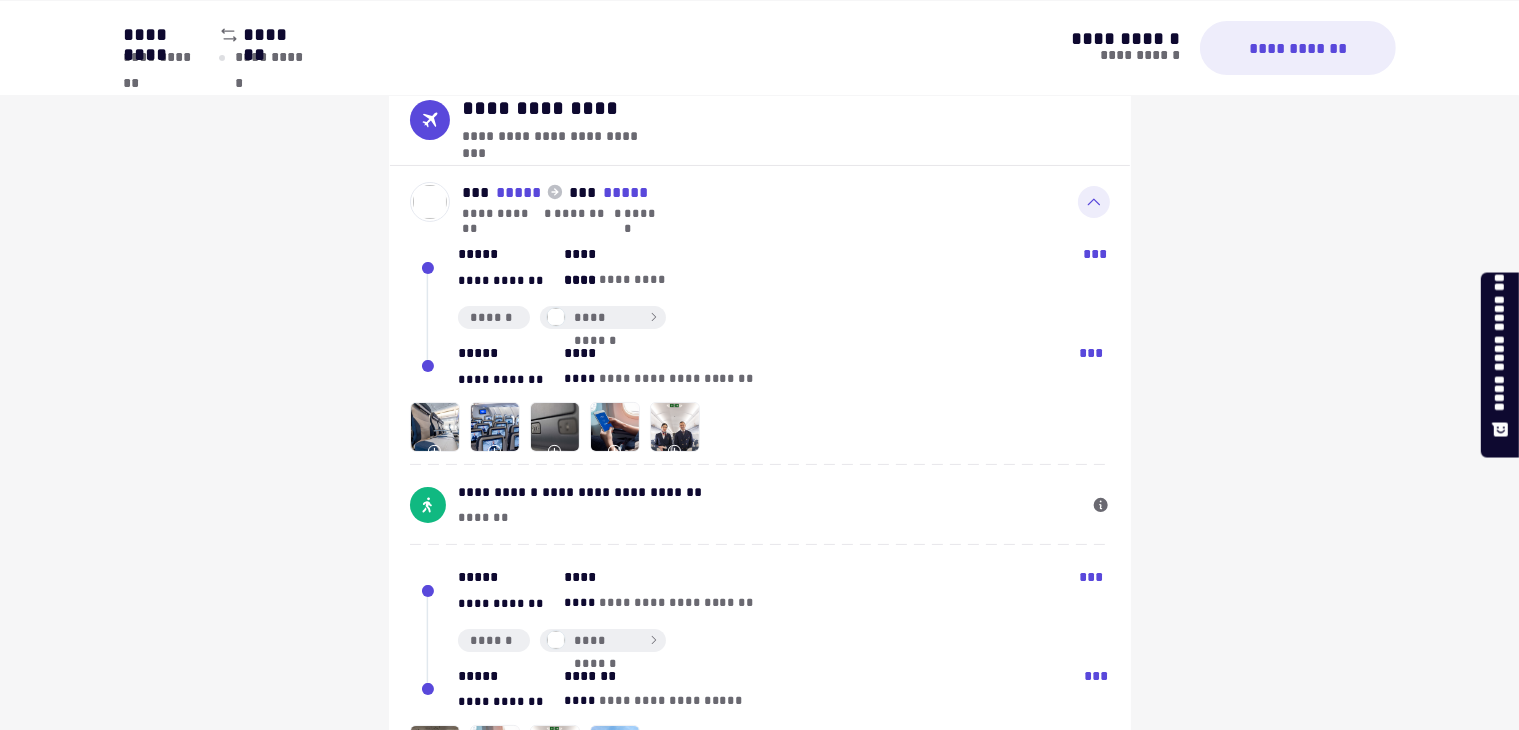 scroll, scrollTop: 212, scrollLeft: 0, axis: vertical 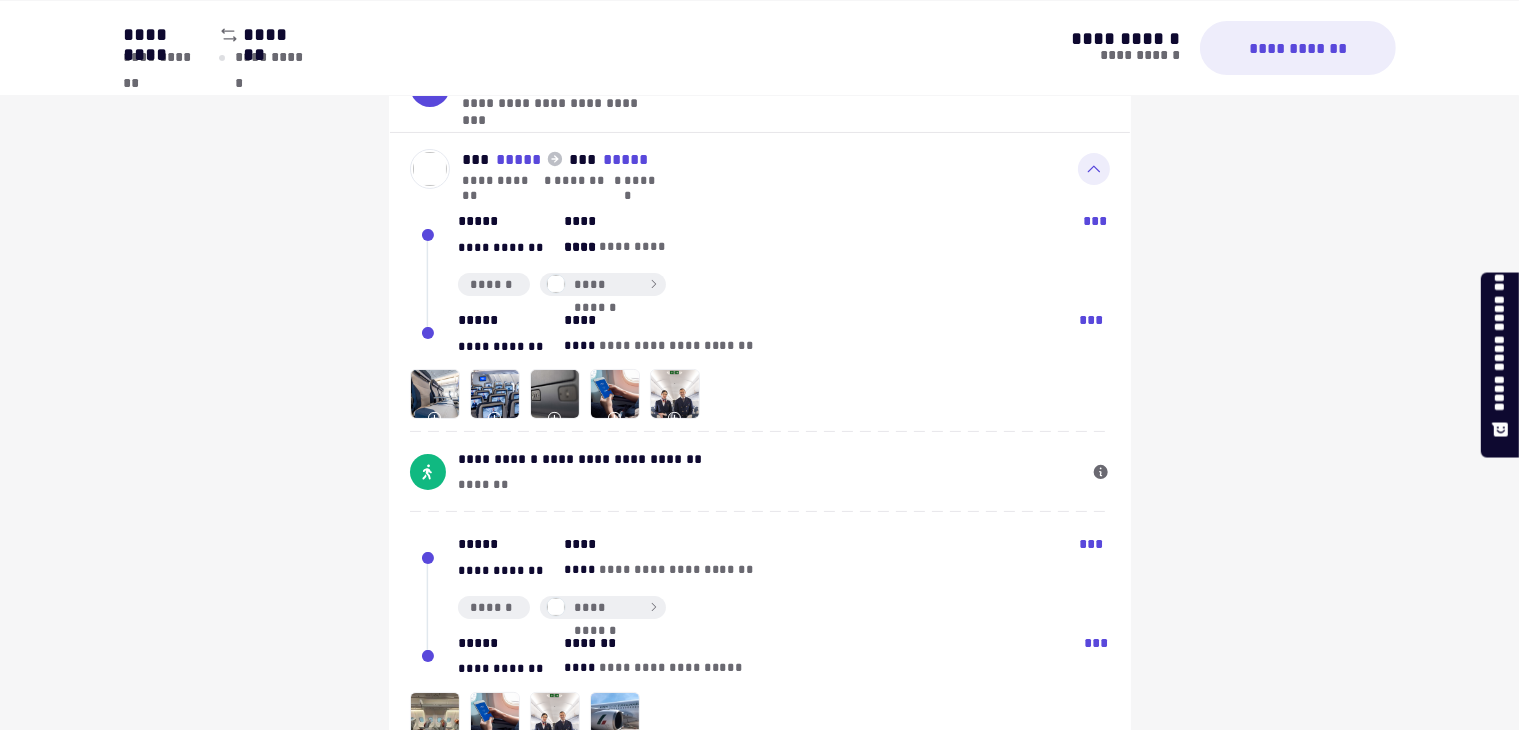 click 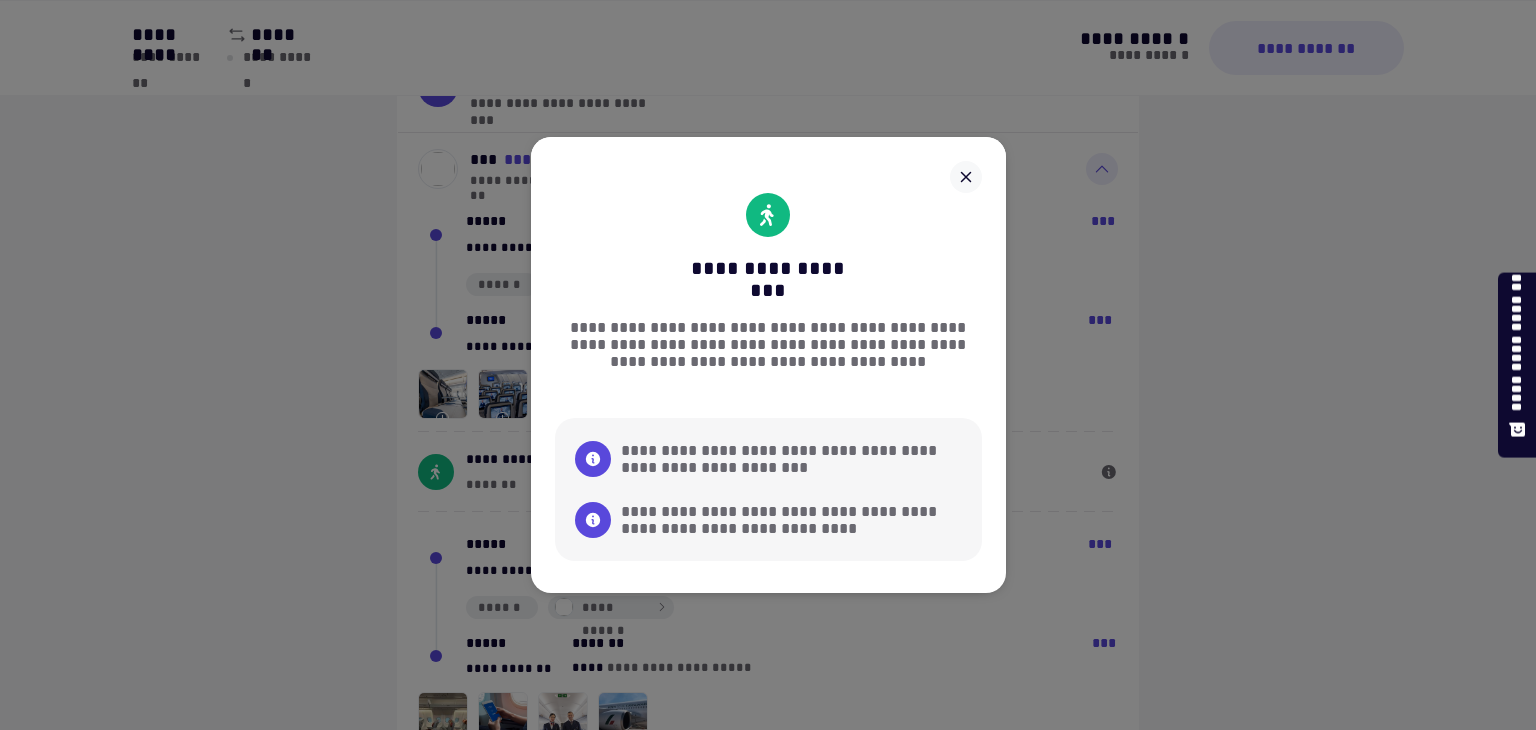 click 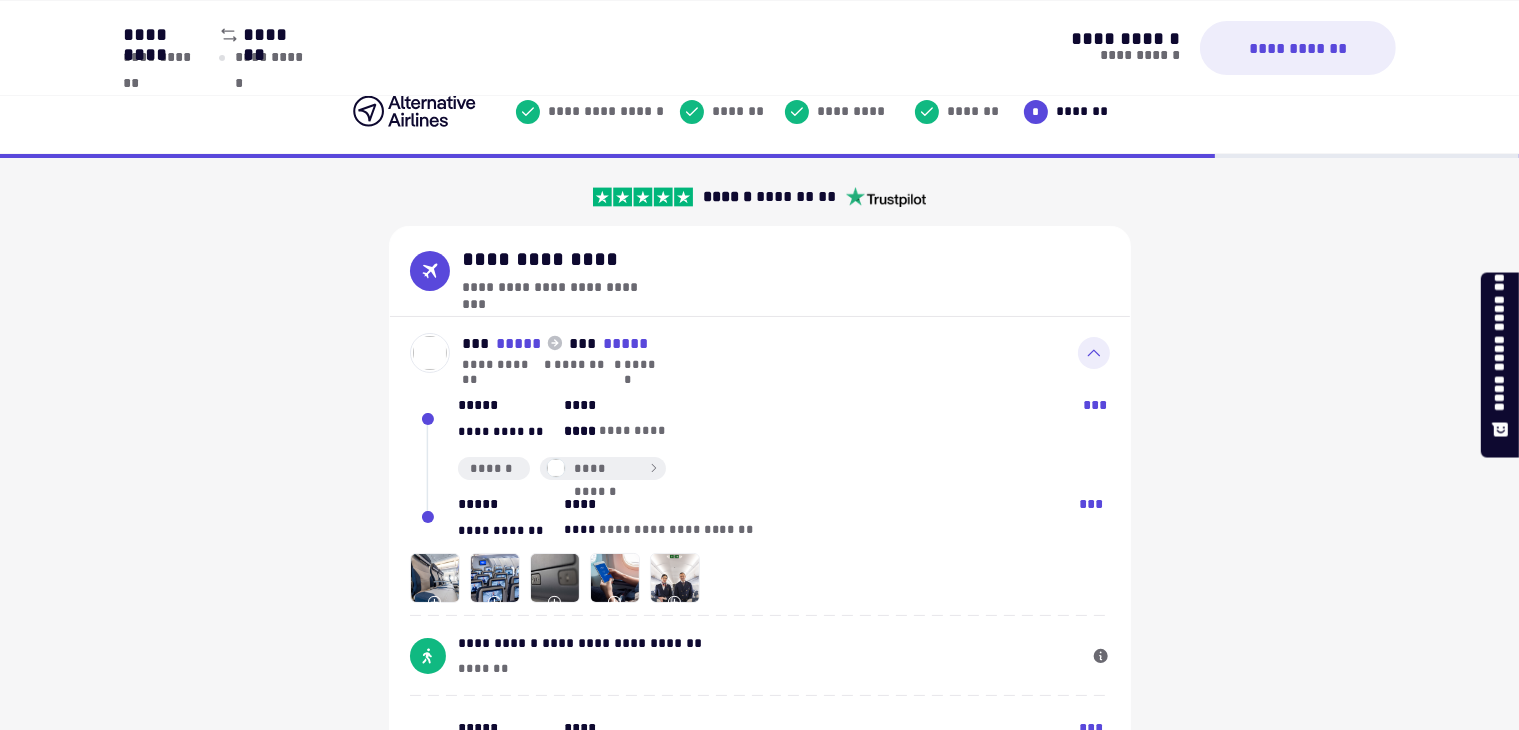 scroll, scrollTop: 0, scrollLeft: 0, axis: both 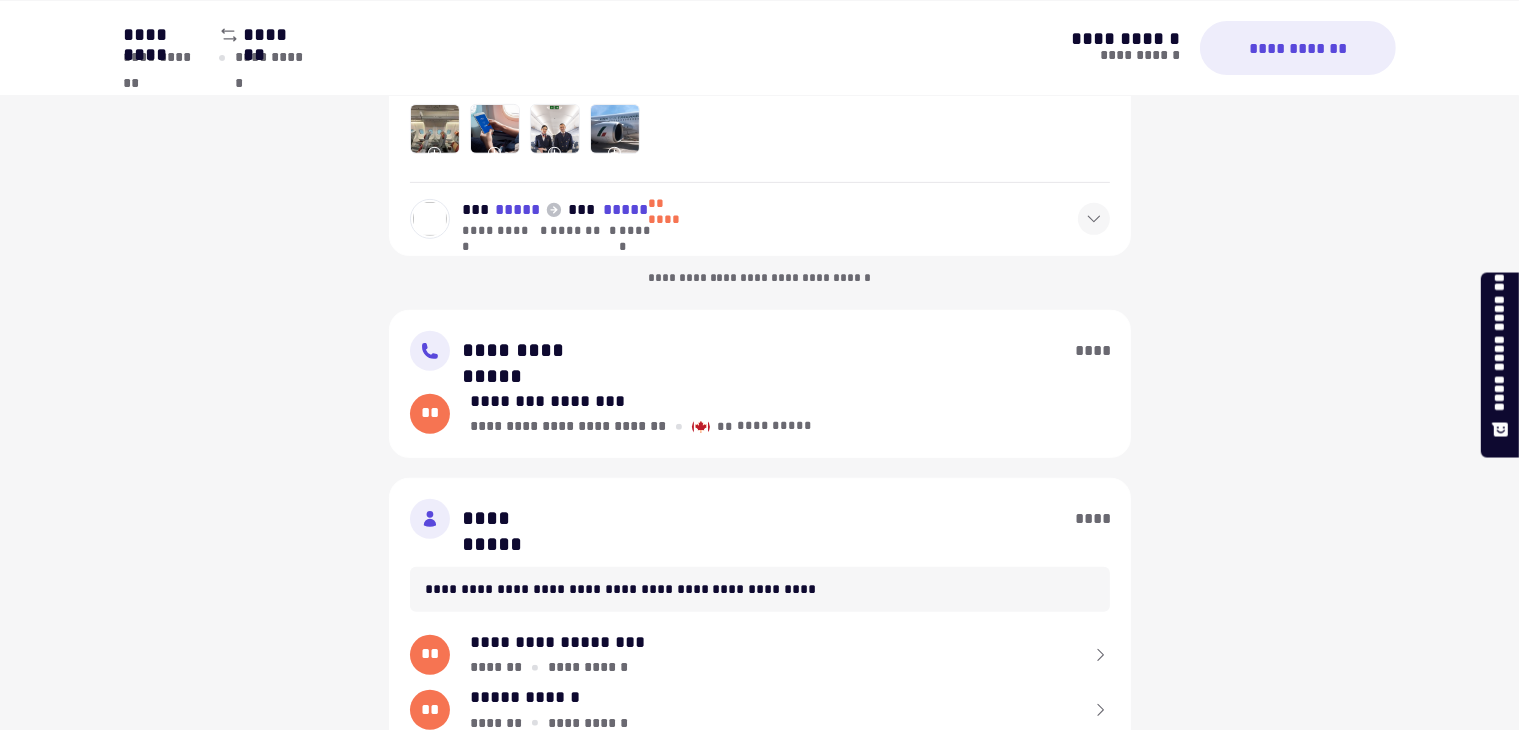click 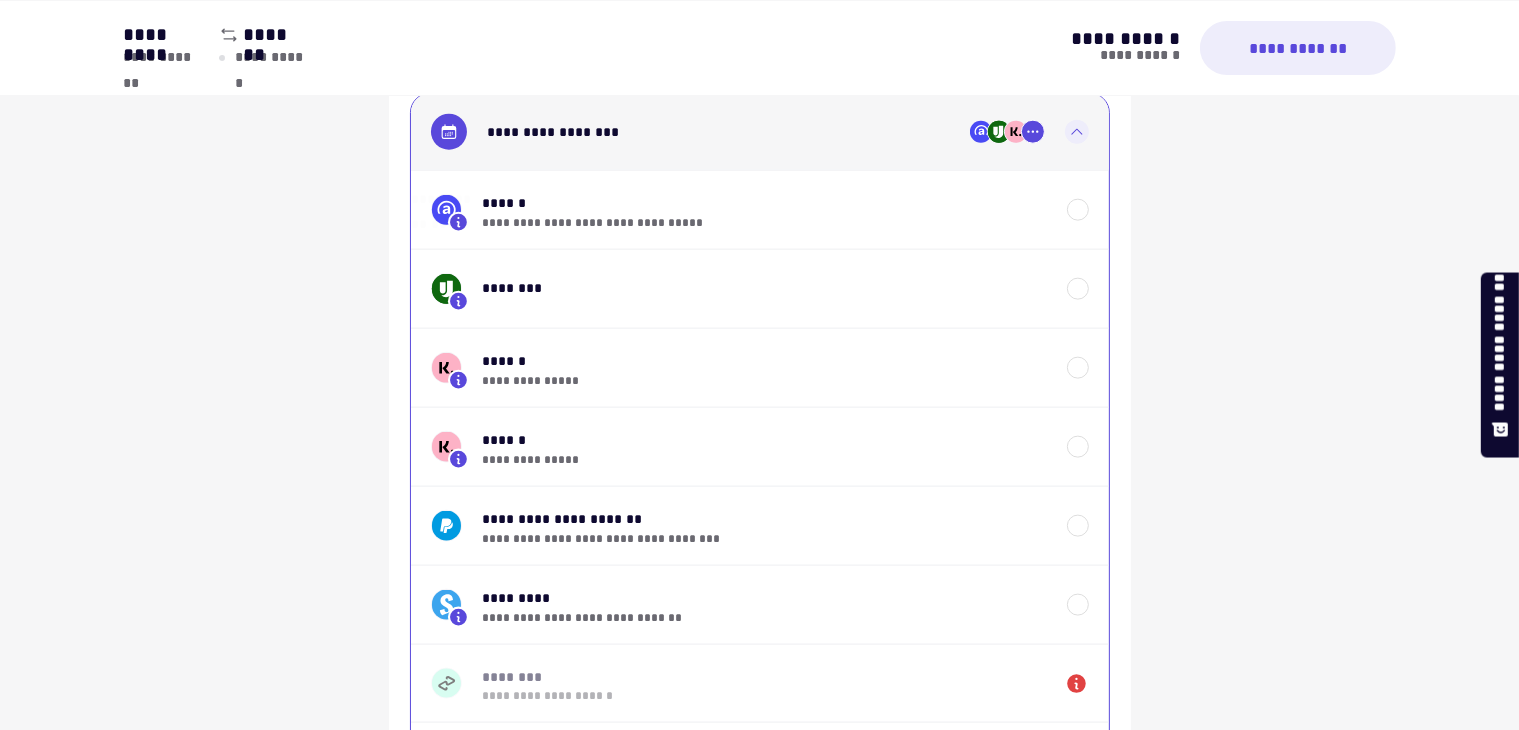 scroll, scrollTop: 2507, scrollLeft: 0, axis: vertical 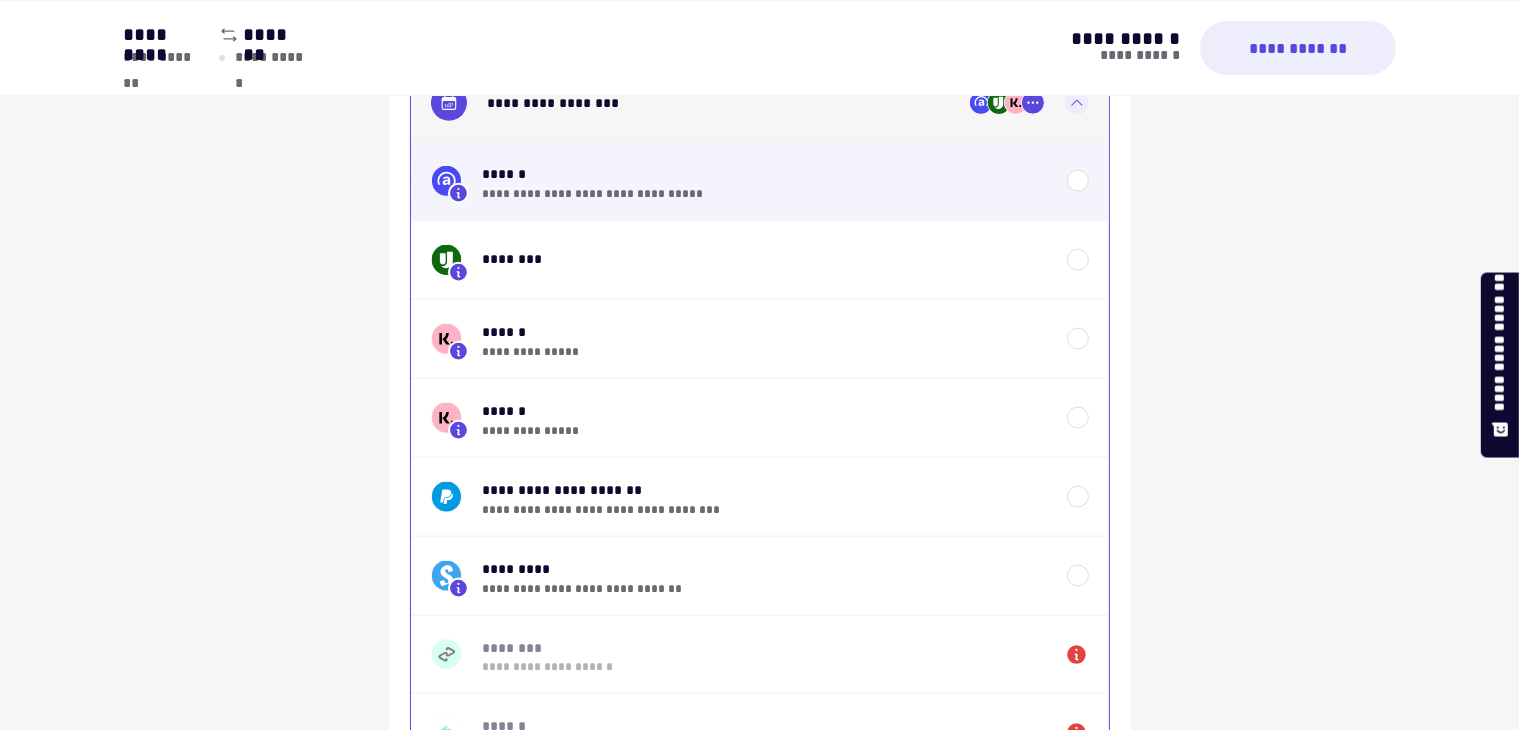 click at bounding box center [1078, 181] 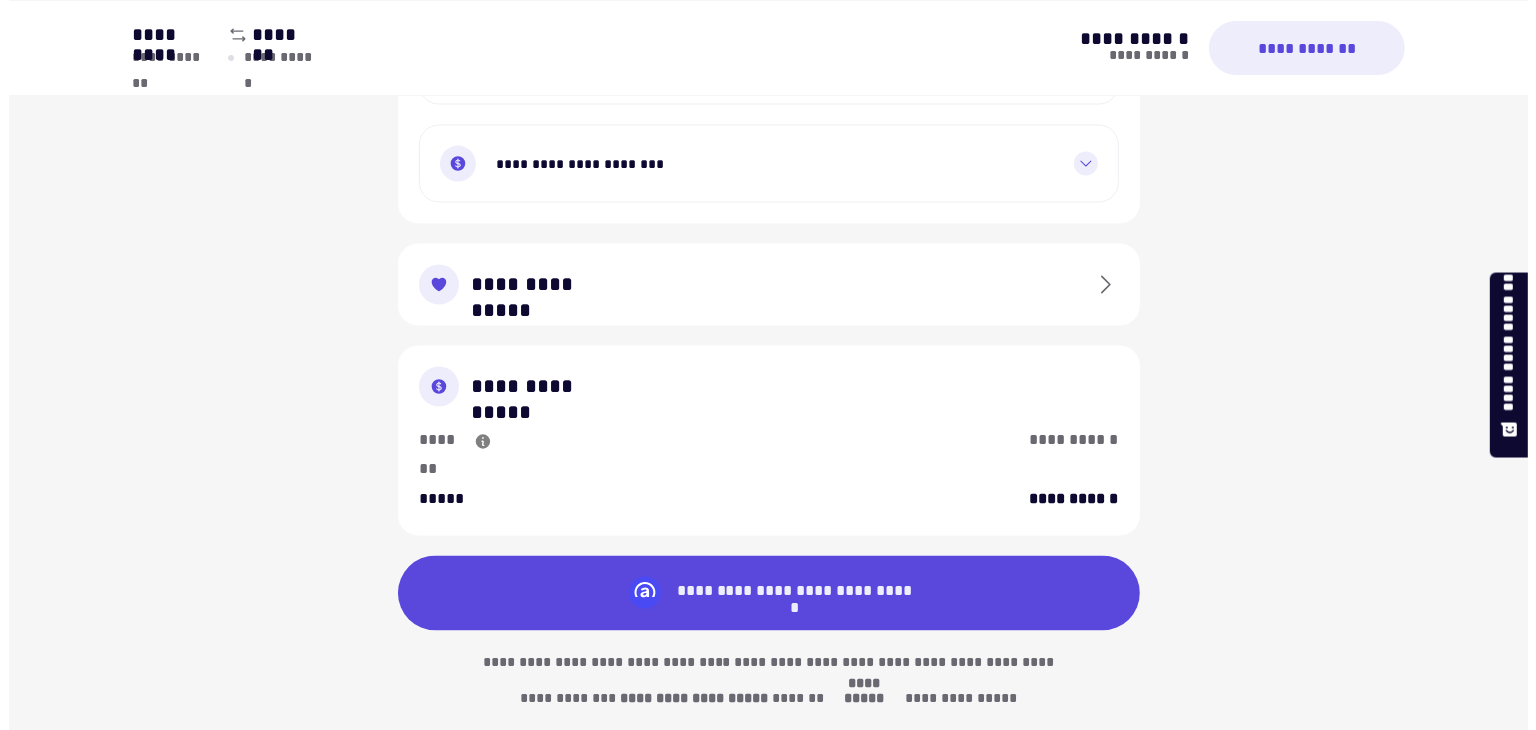 scroll, scrollTop: 3375, scrollLeft: 0, axis: vertical 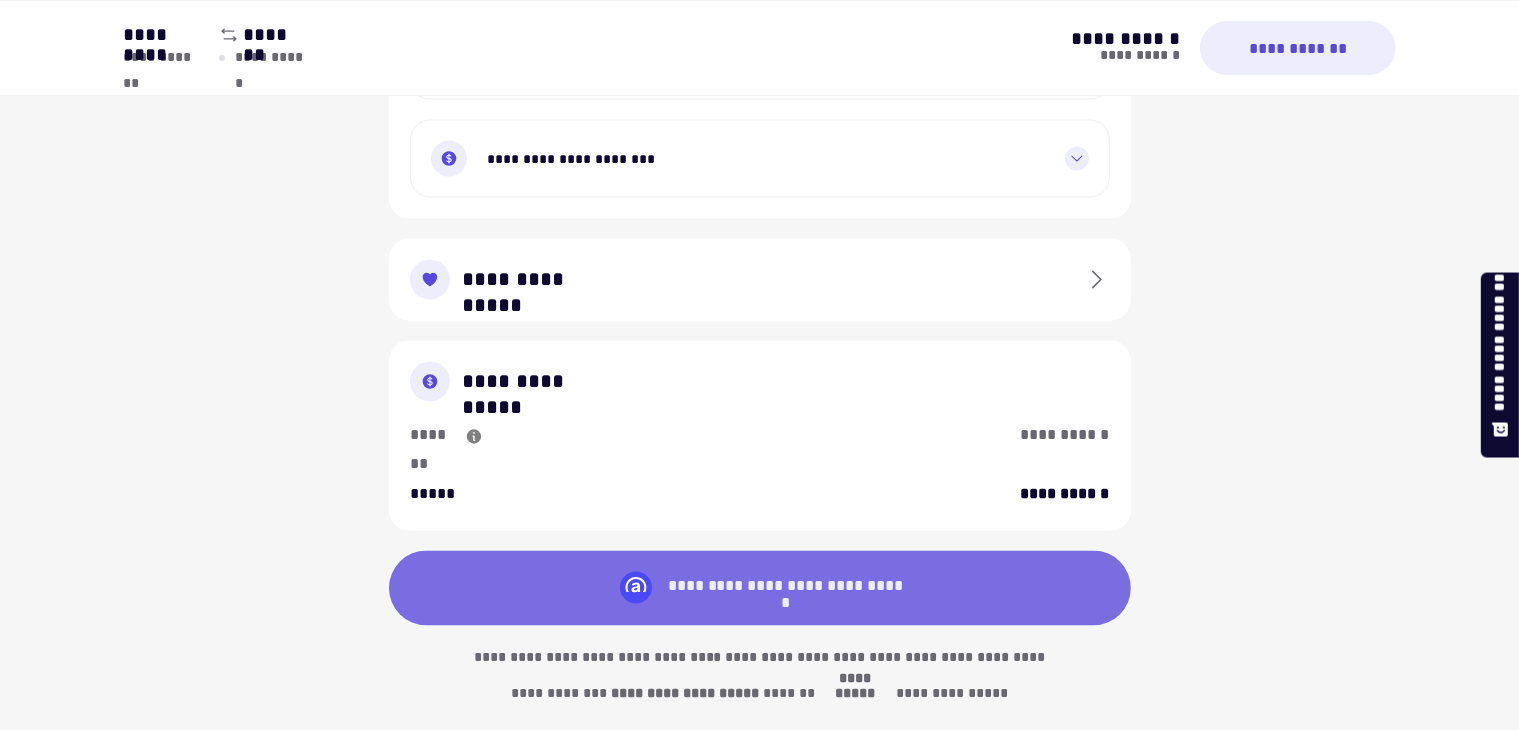 click on "[CREDIT CARD]" at bounding box center [760, 588] 